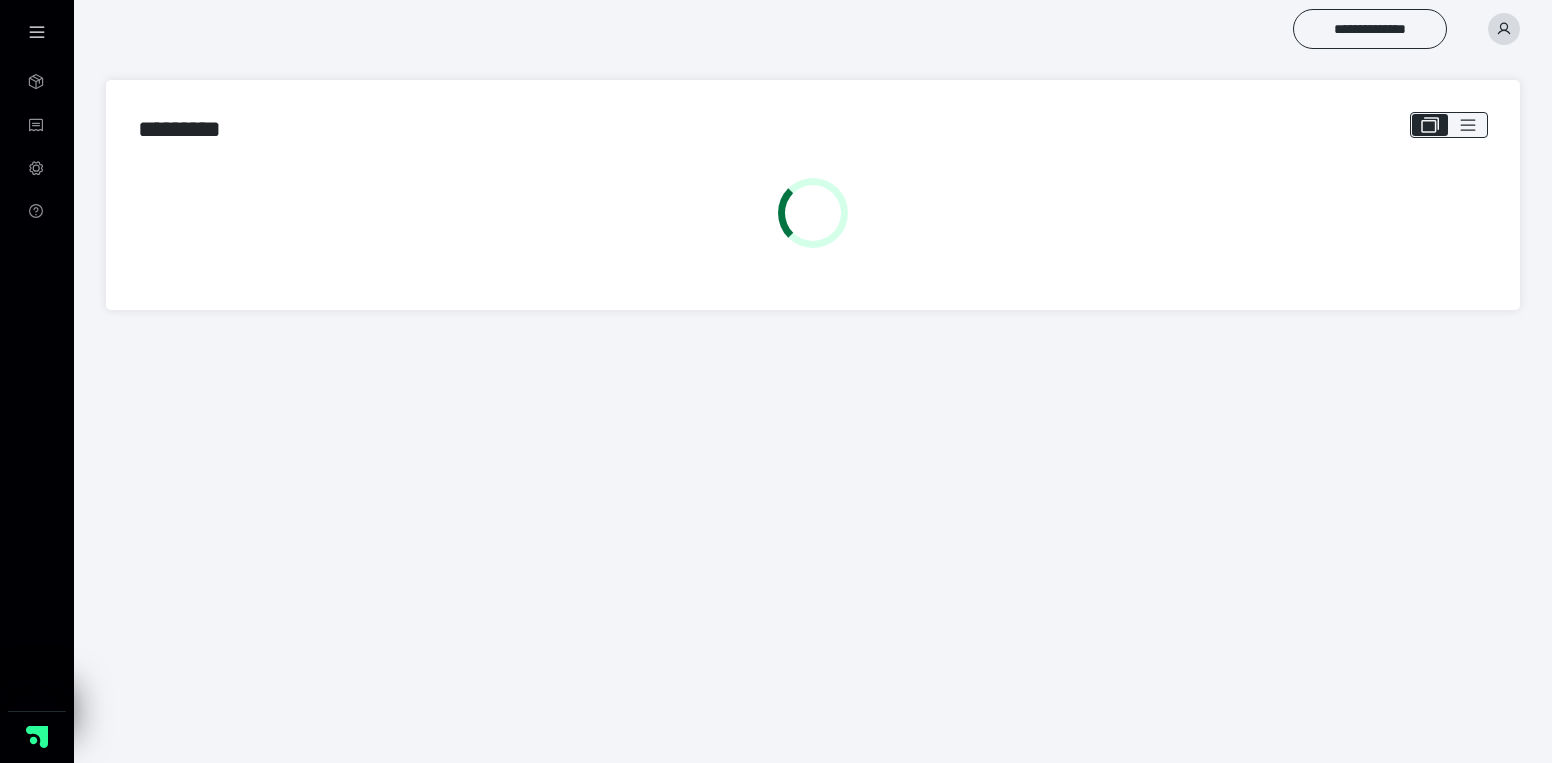 scroll, scrollTop: 0, scrollLeft: 0, axis: both 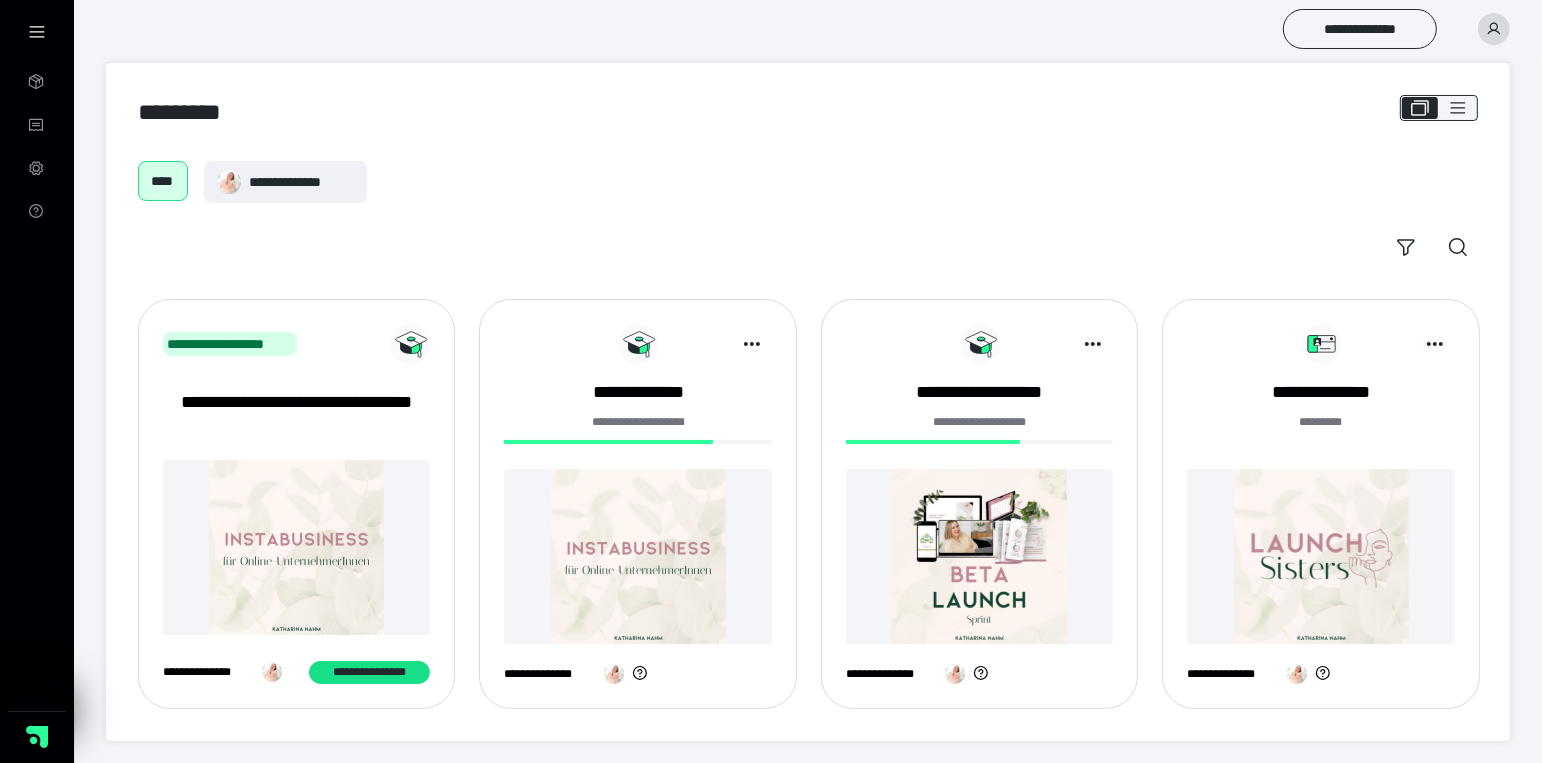 click at bounding box center [1320, 556] 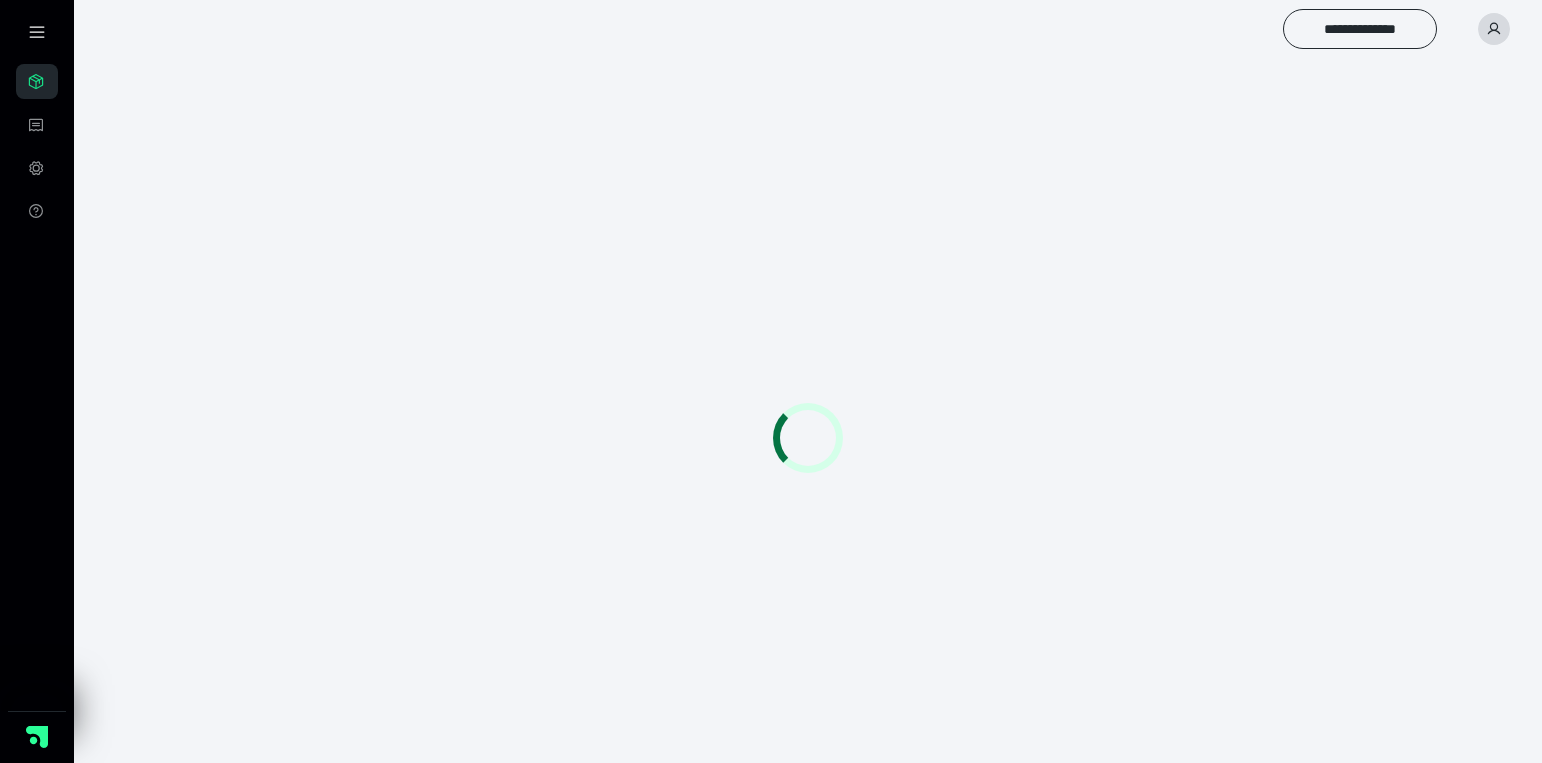 scroll, scrollTop: 0, scrollLeft: 0, axis: both 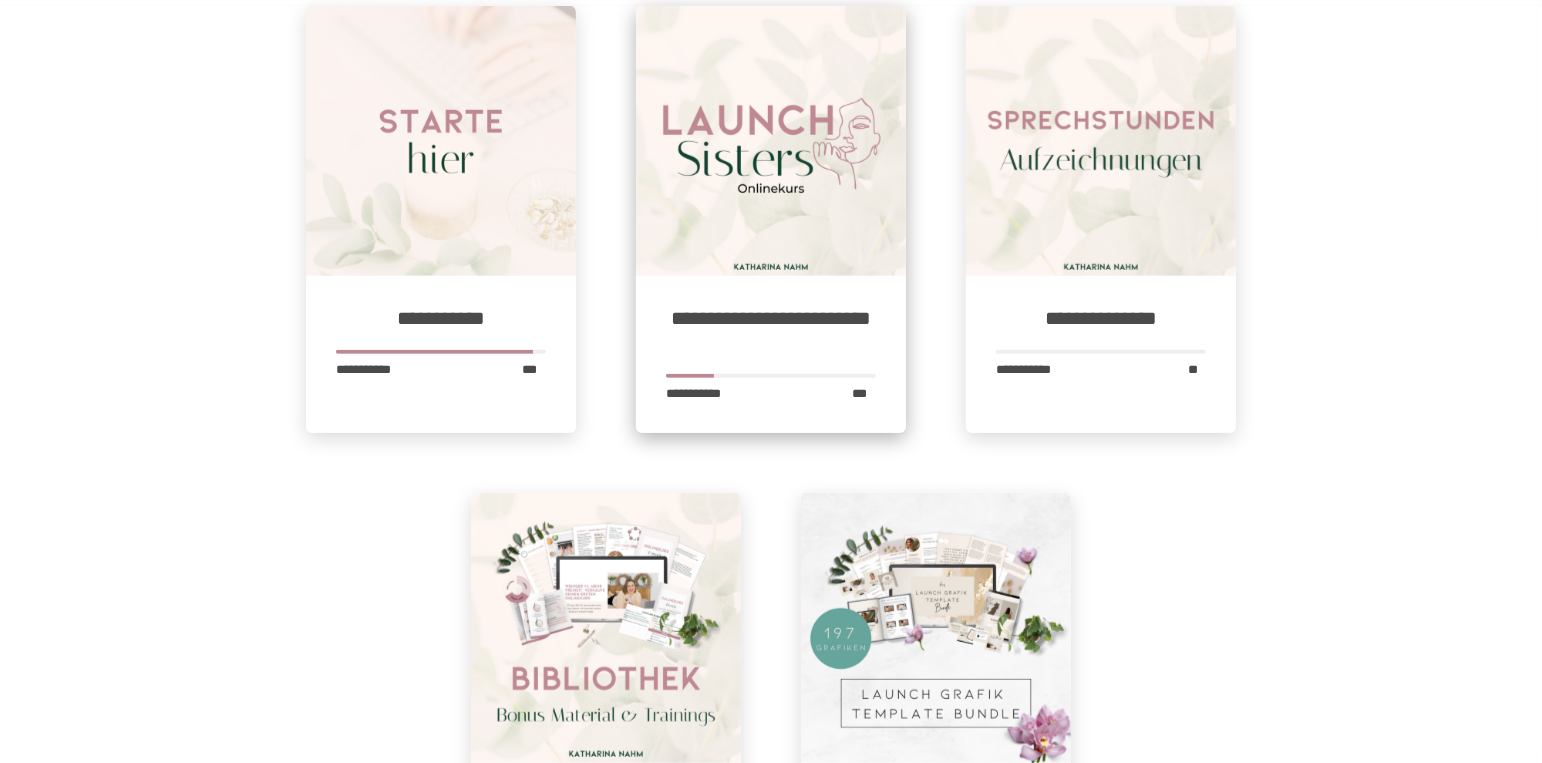 click on "**********" at bounding box center [771, 330] 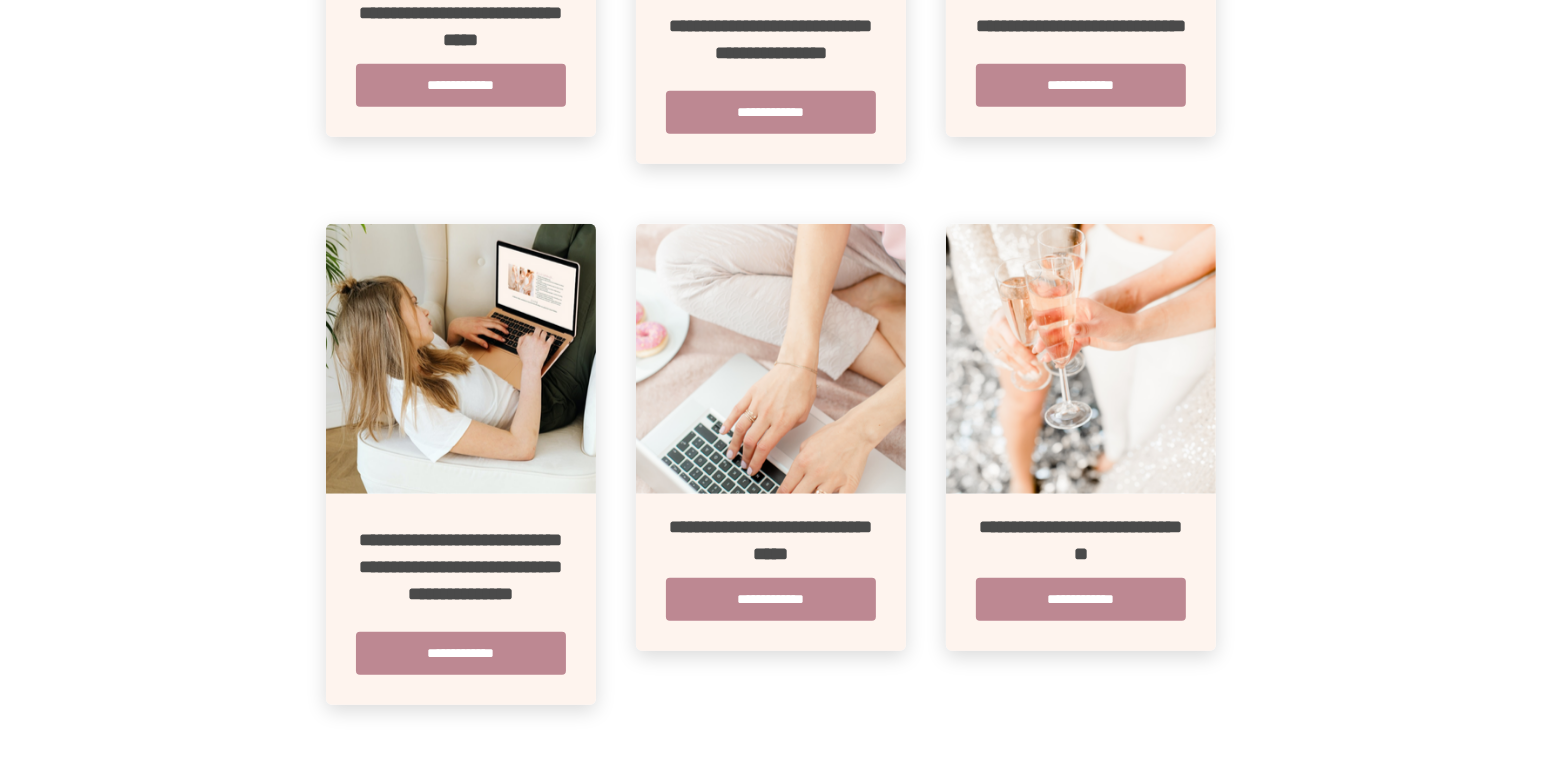 scroll, scrollTop: 1326, scrollLeft: 0, axis: vertical 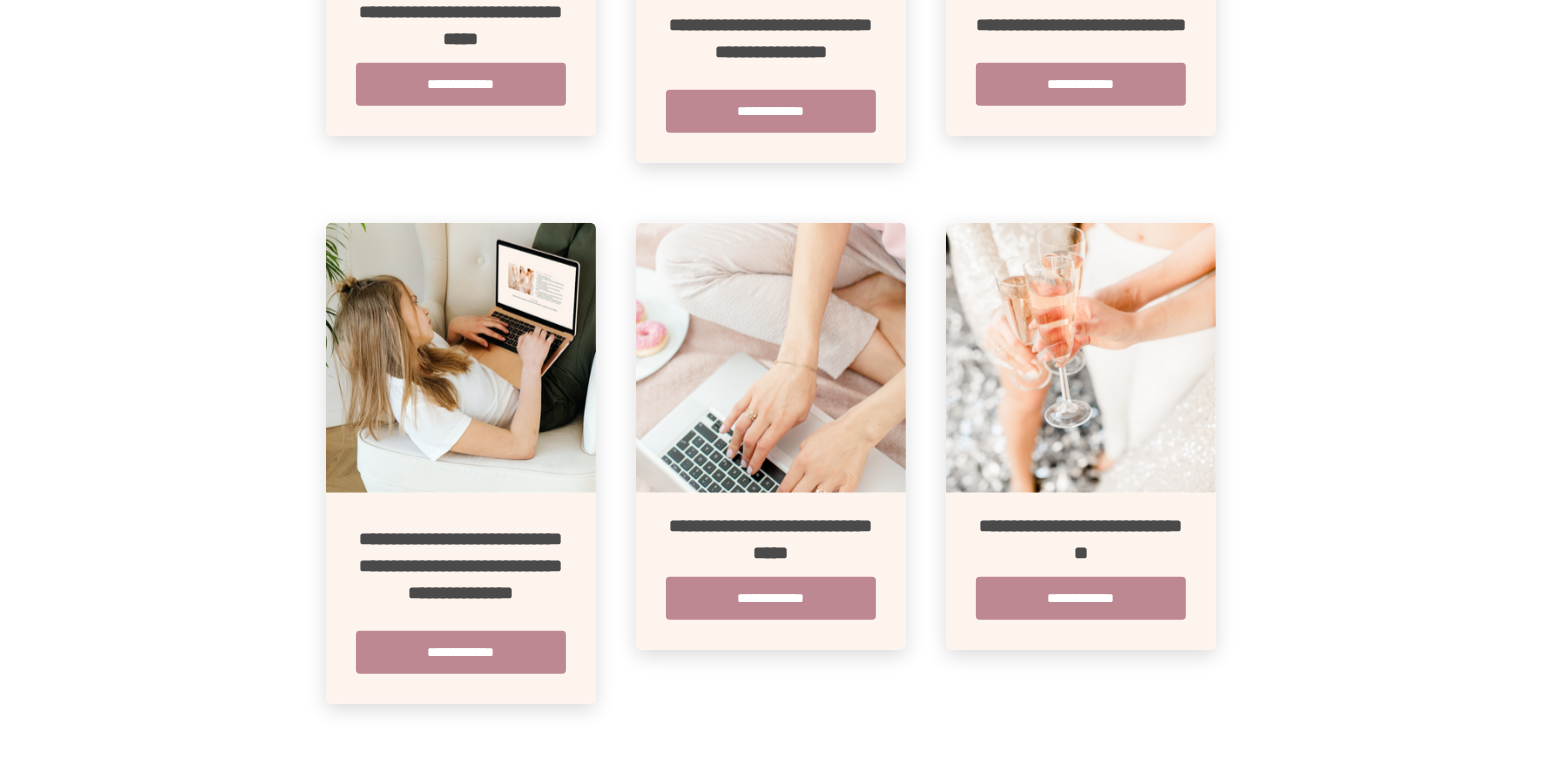 click on "**********" at bounding box center (771, 571) 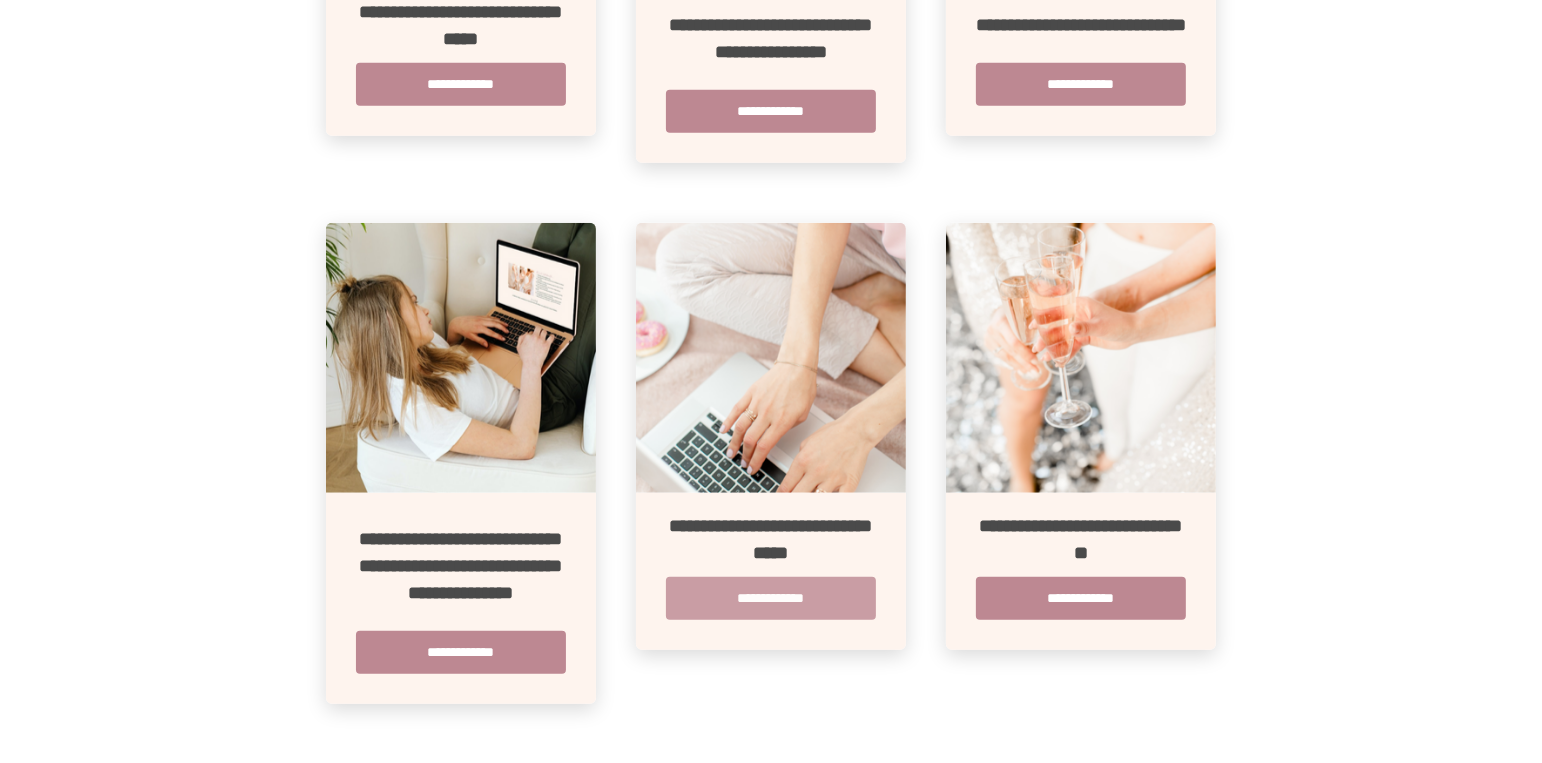 click on "**********" at bounding box center (771, 598) 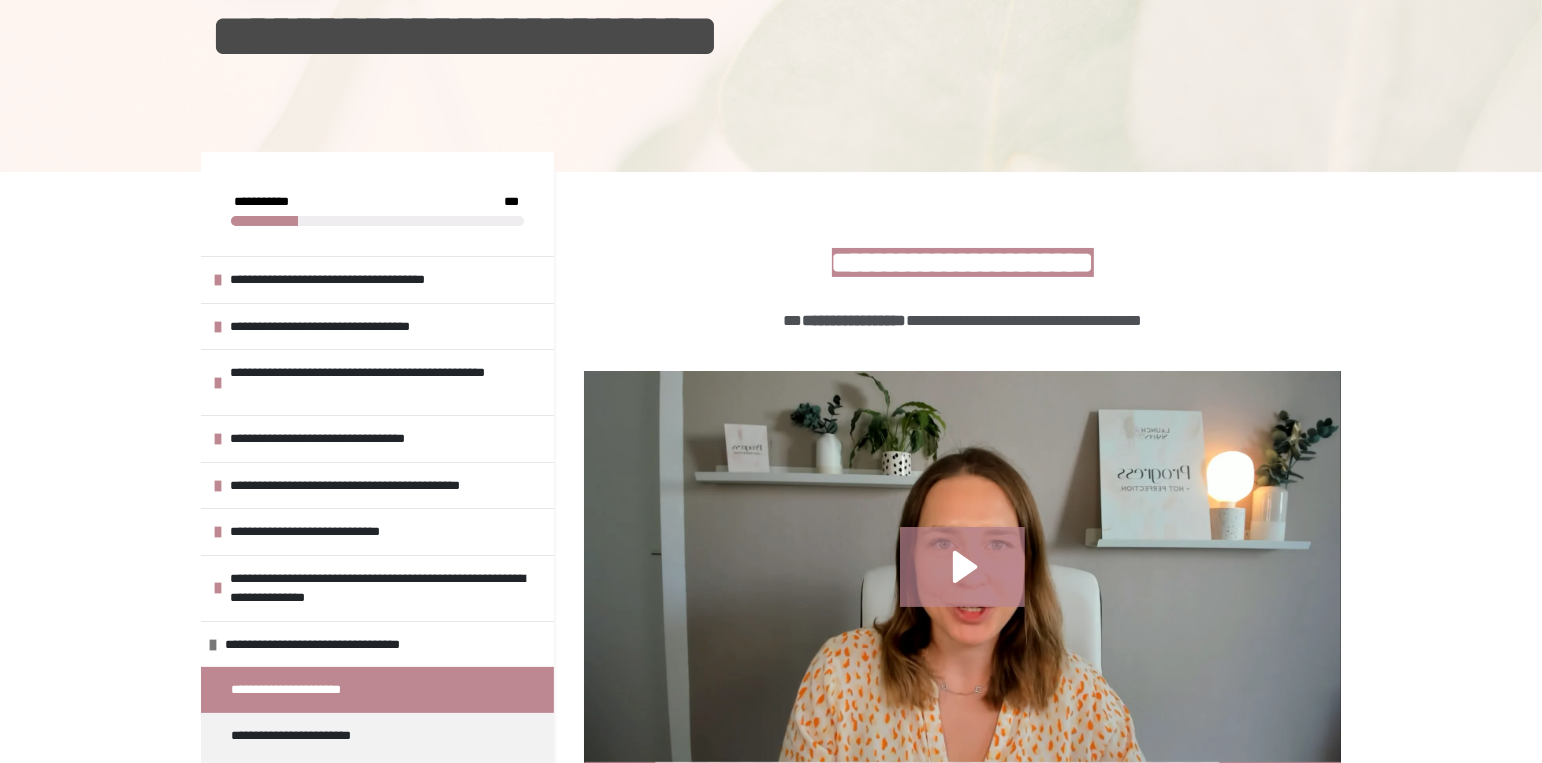 scroll, scrollTop: 431, scrollLeft: 0, axis: vertical 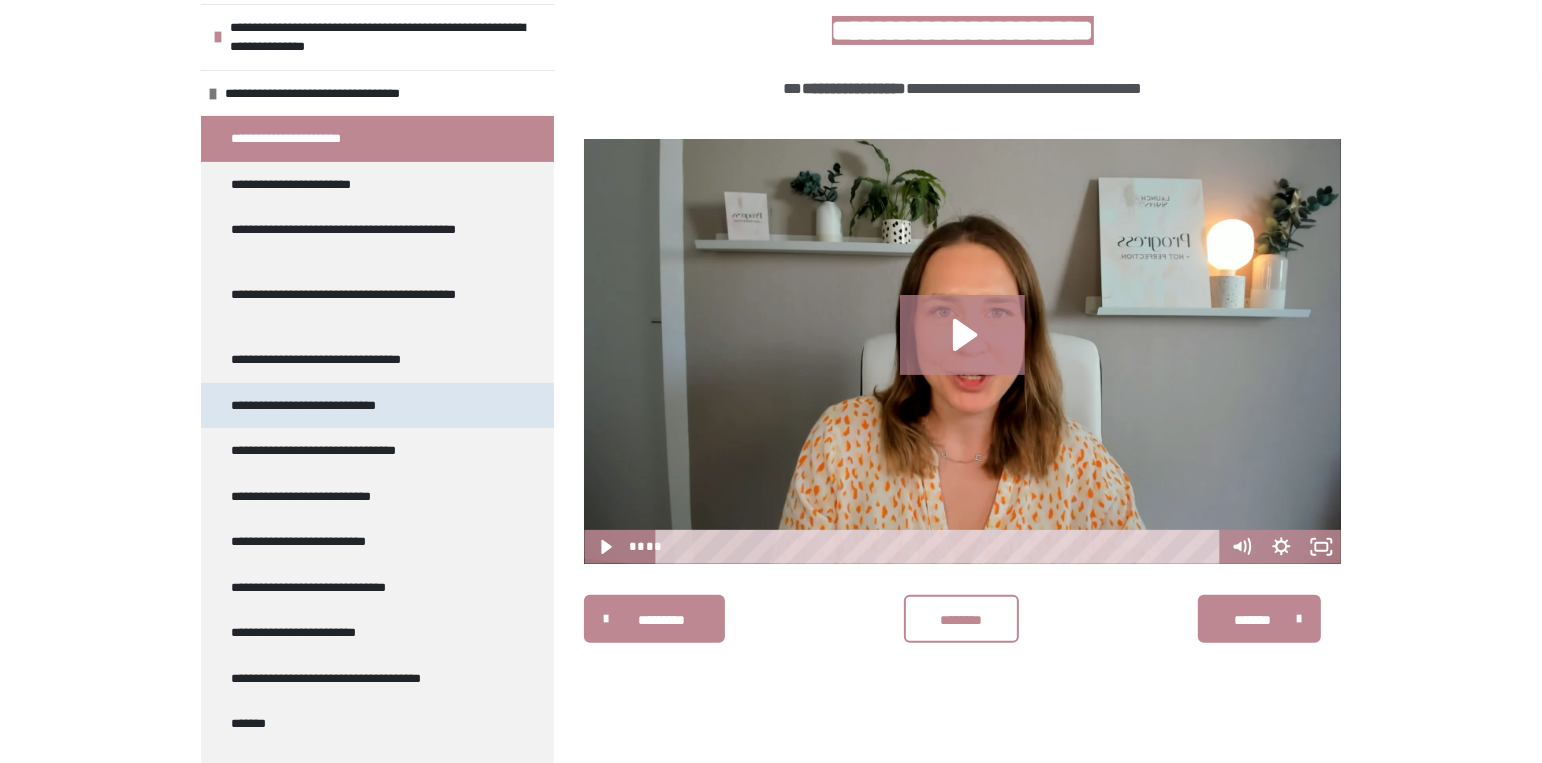click on "**********" at bounding box center [377, 405] 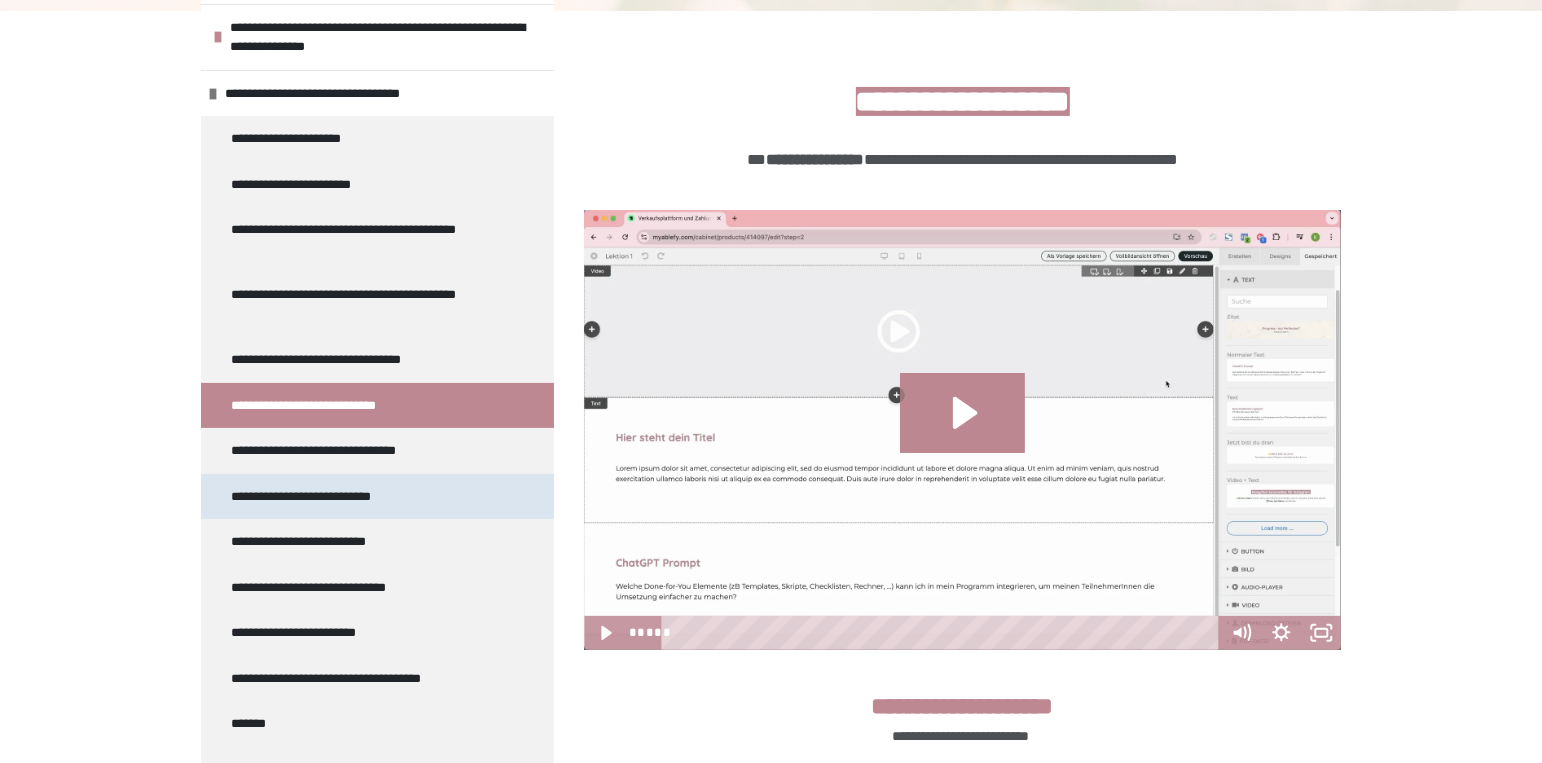 click on "**********" at bounding box center [377, 496] 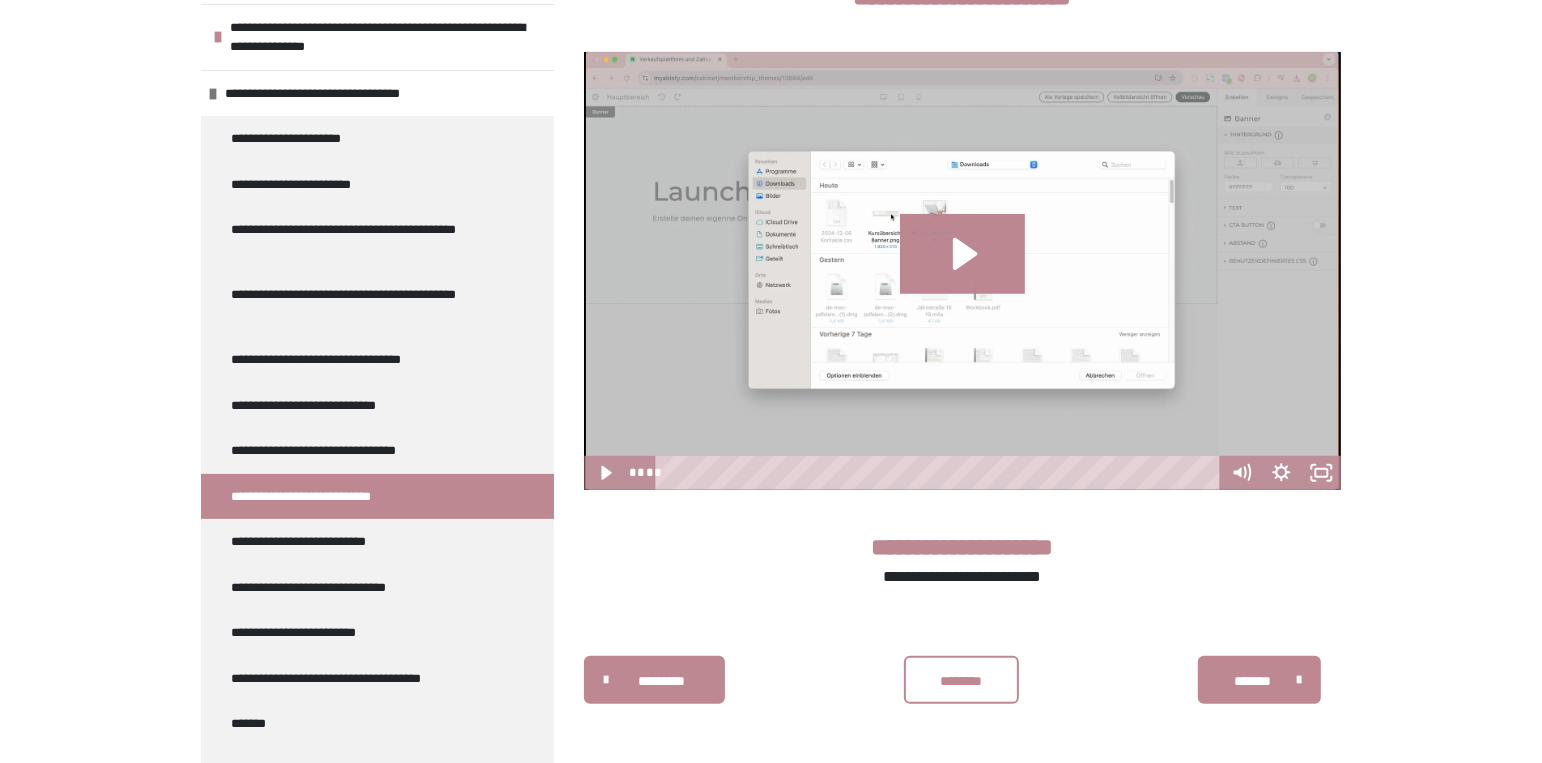 scroll, scrollTop: 803, scrollLeft: 0, axis: vertical 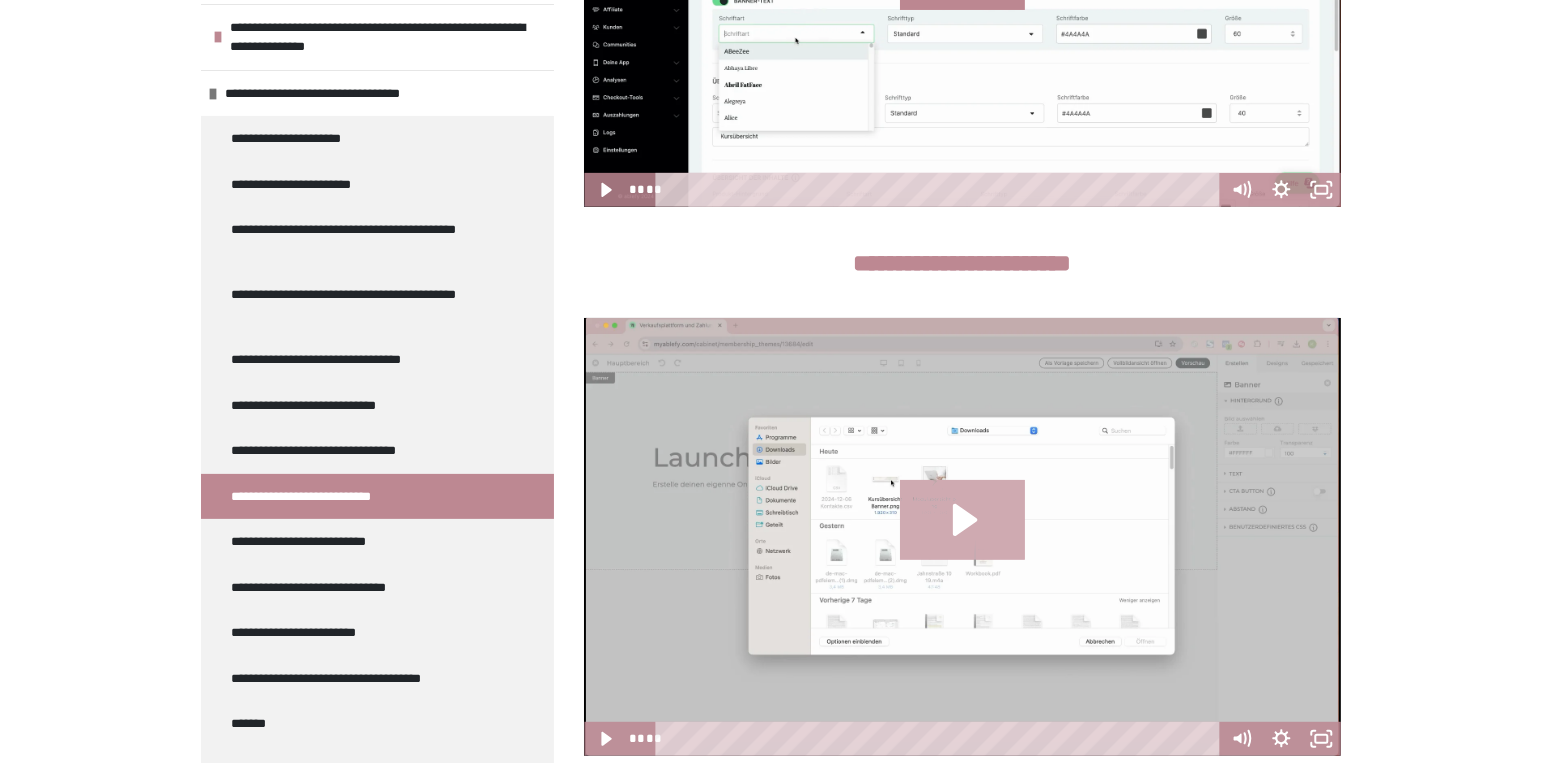 click 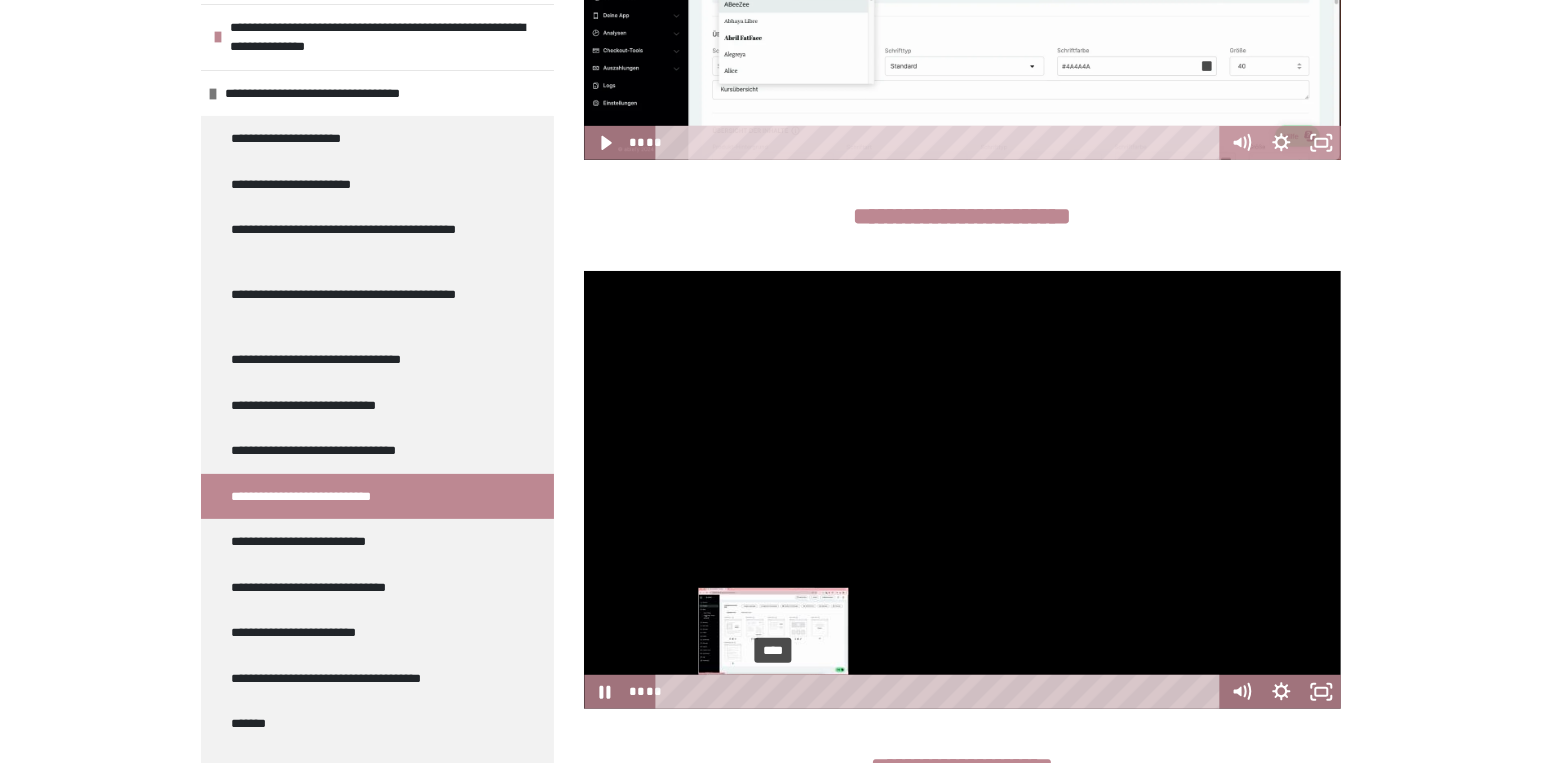 scroll, scrollTop: 869, scrollLeft: 0, axis: vertical 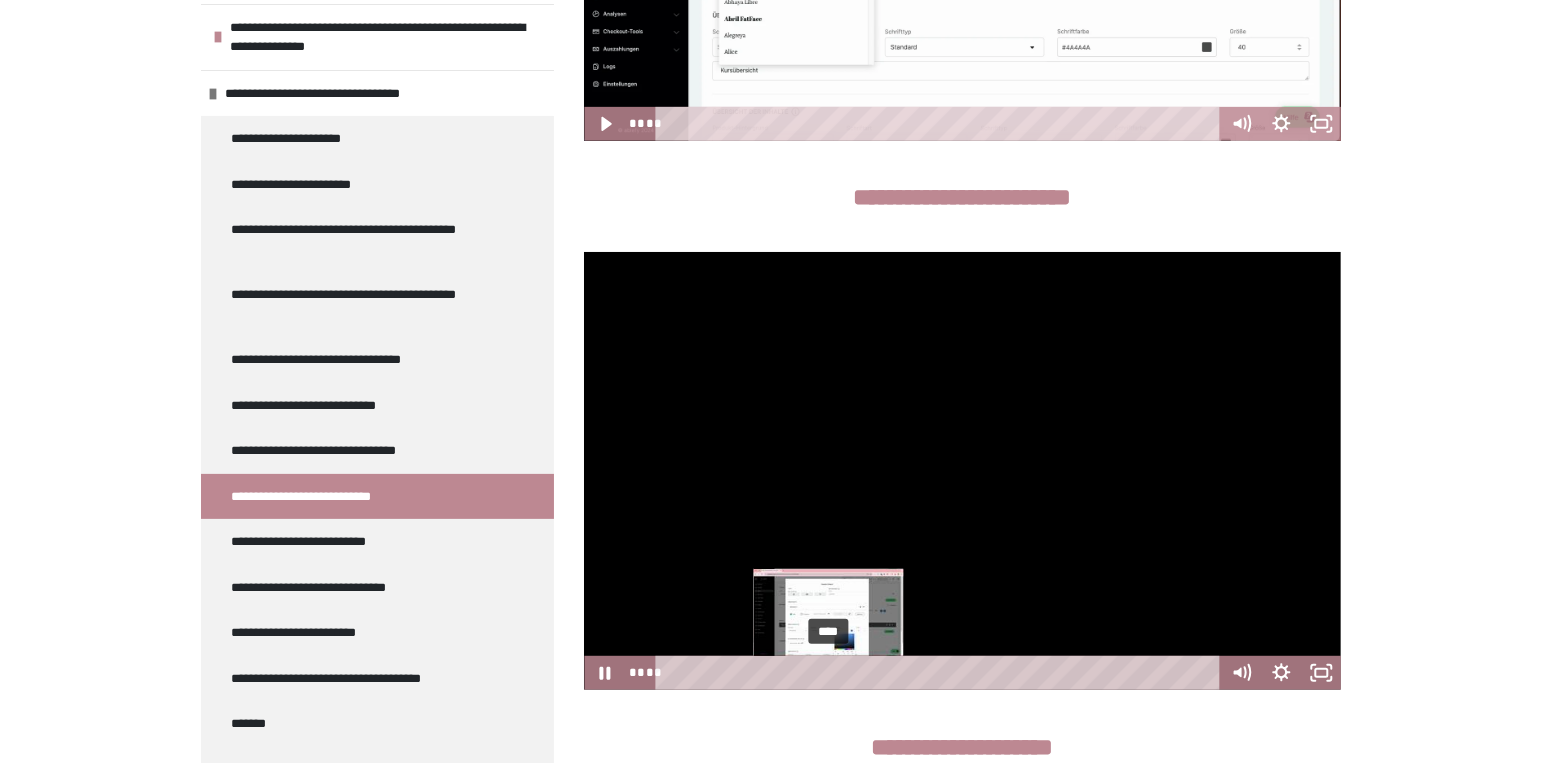 click on "****" at bounding box center (941, 673) 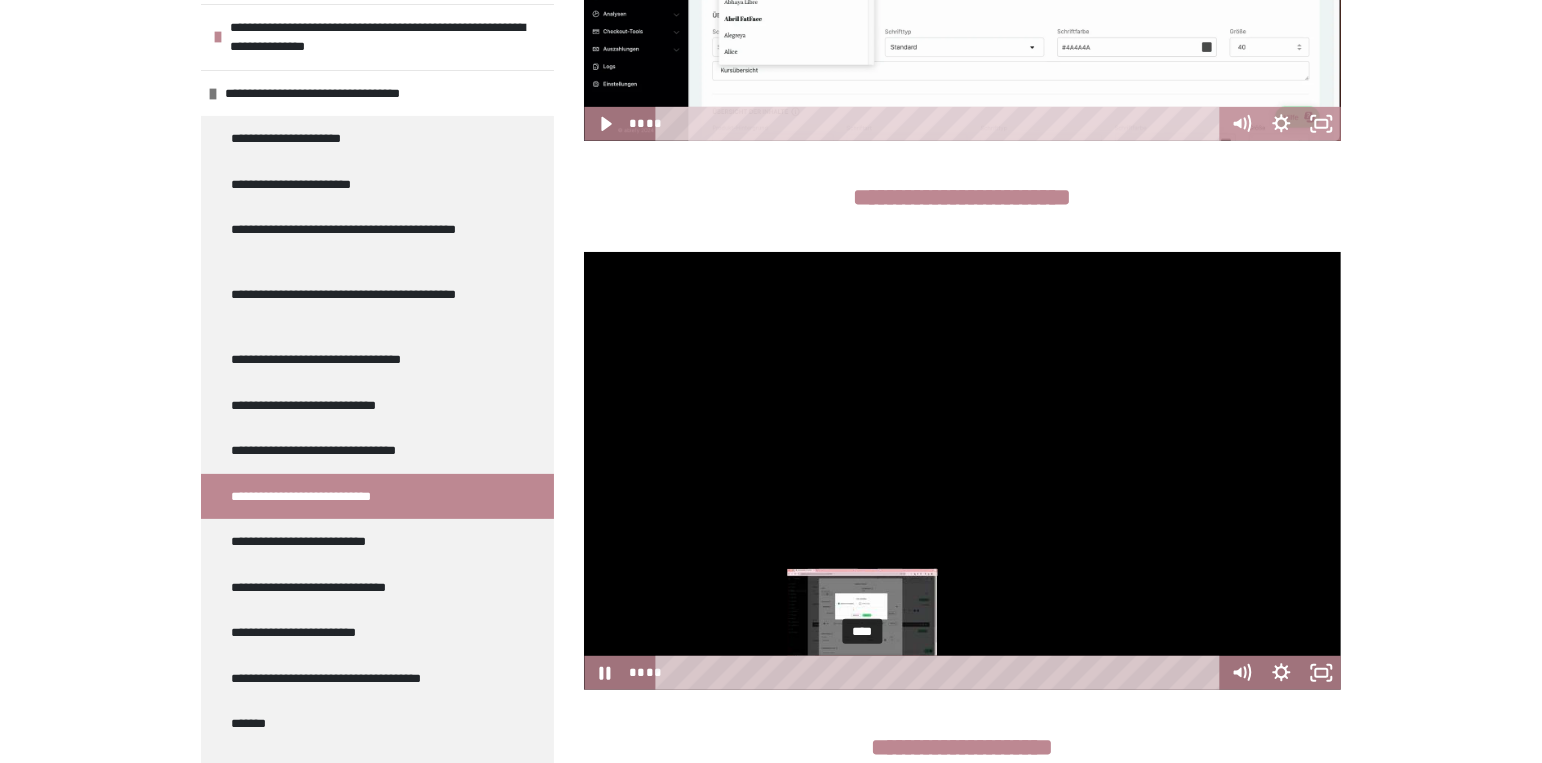 click on "****" at bounding box center (941, 673) 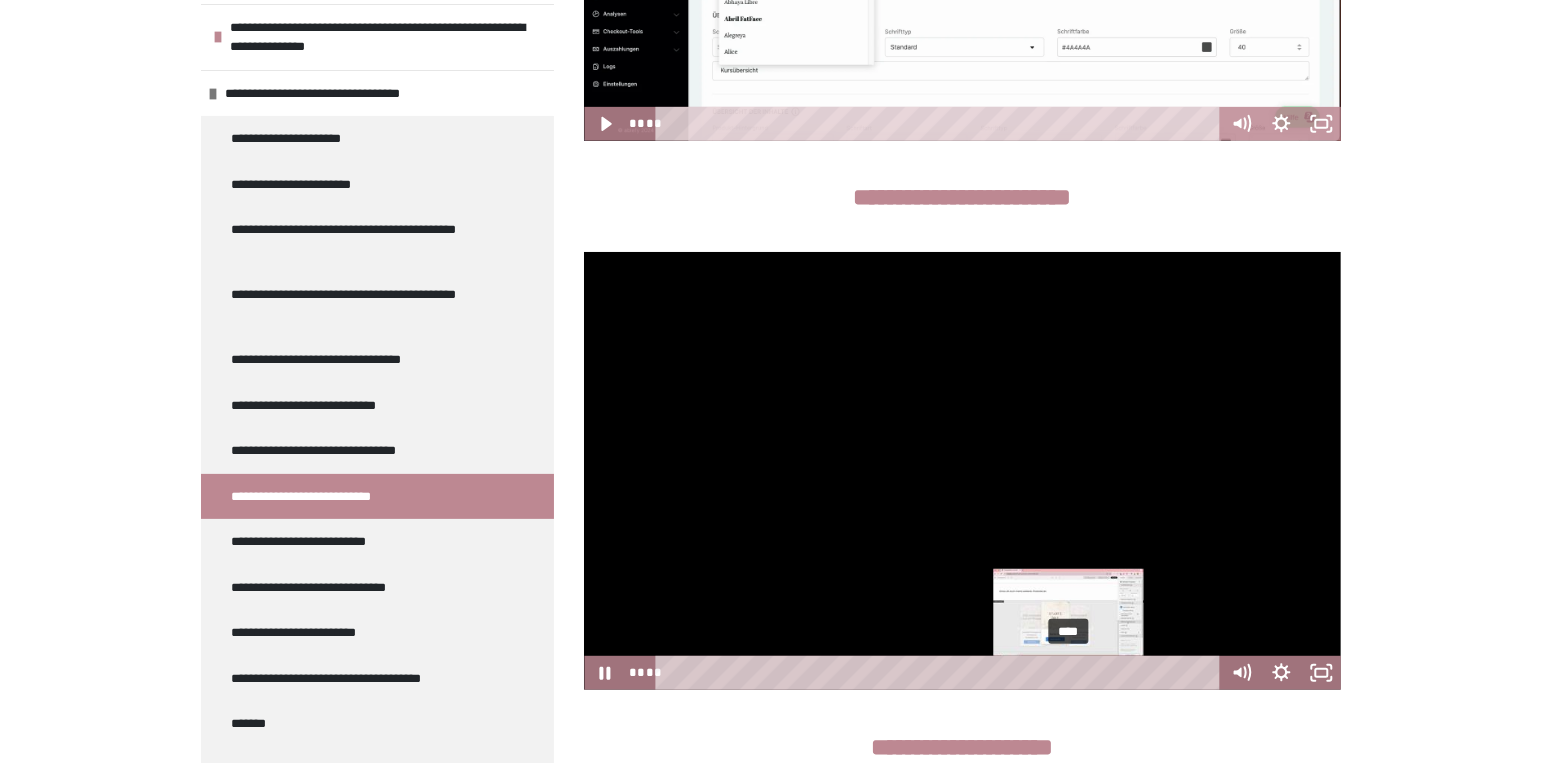 click on "****" at bounding box center (941, 673) 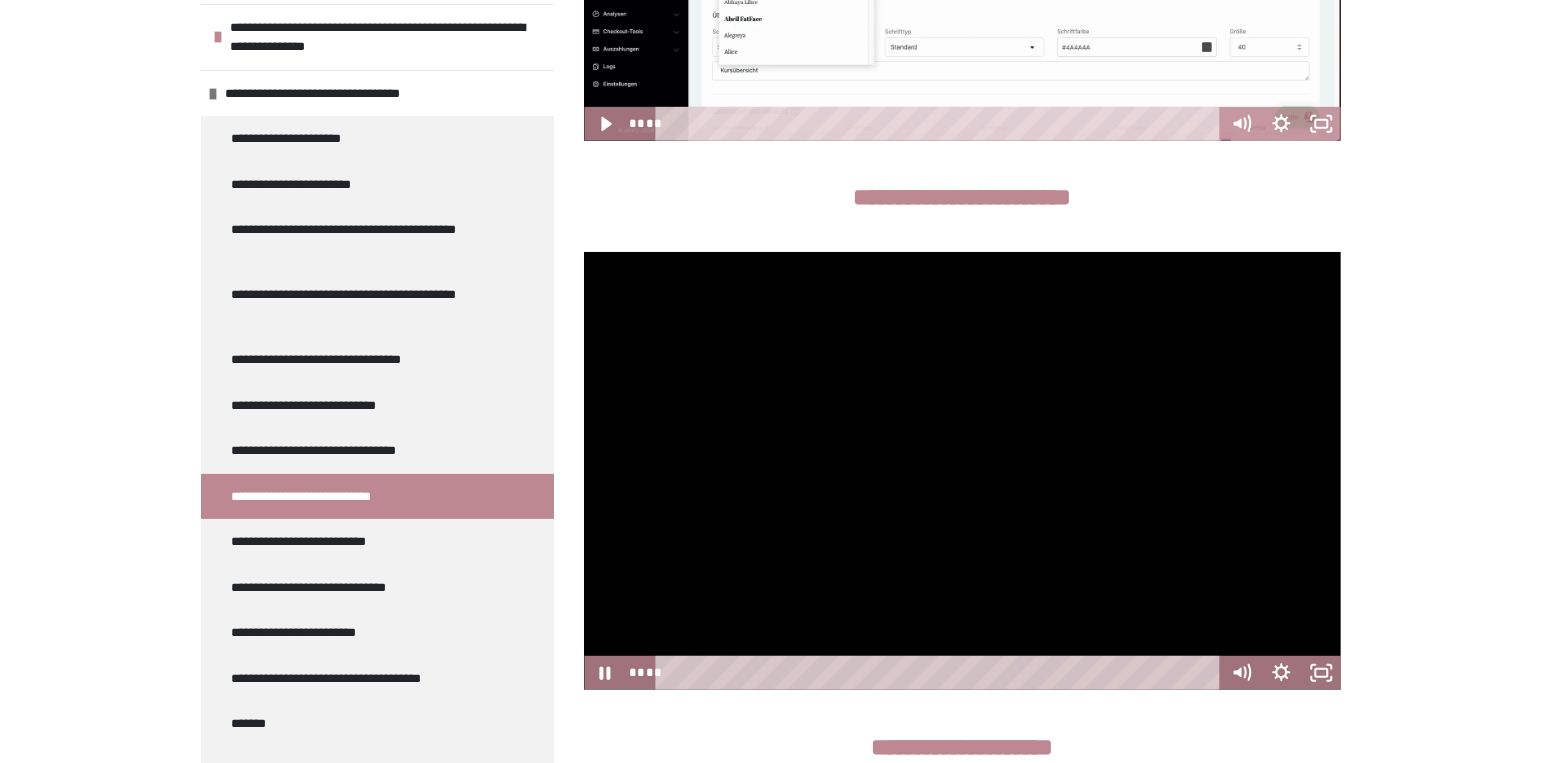 scroll, scrollTop: 469, scrollLeft: 0, axis: vertical 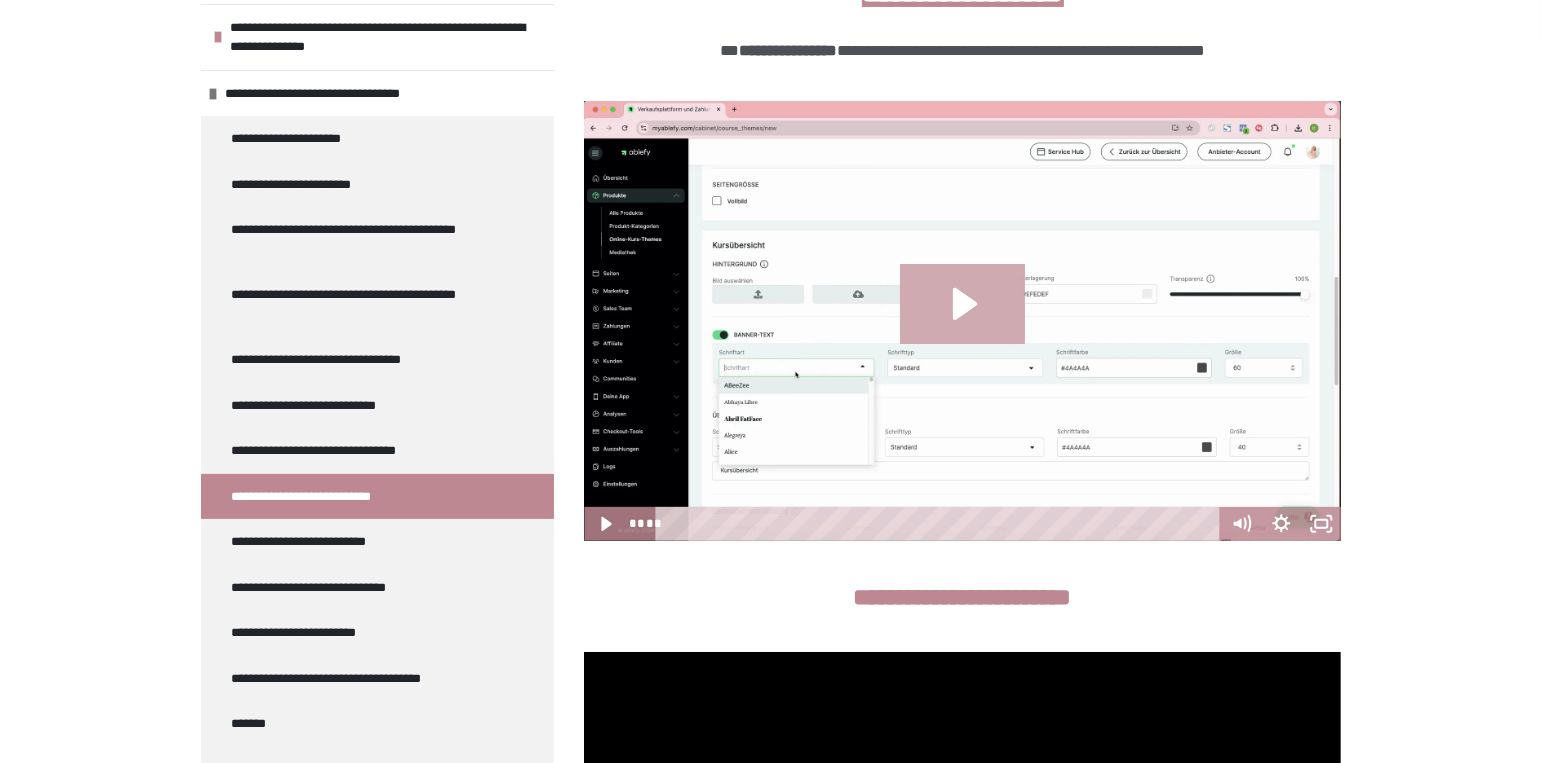click 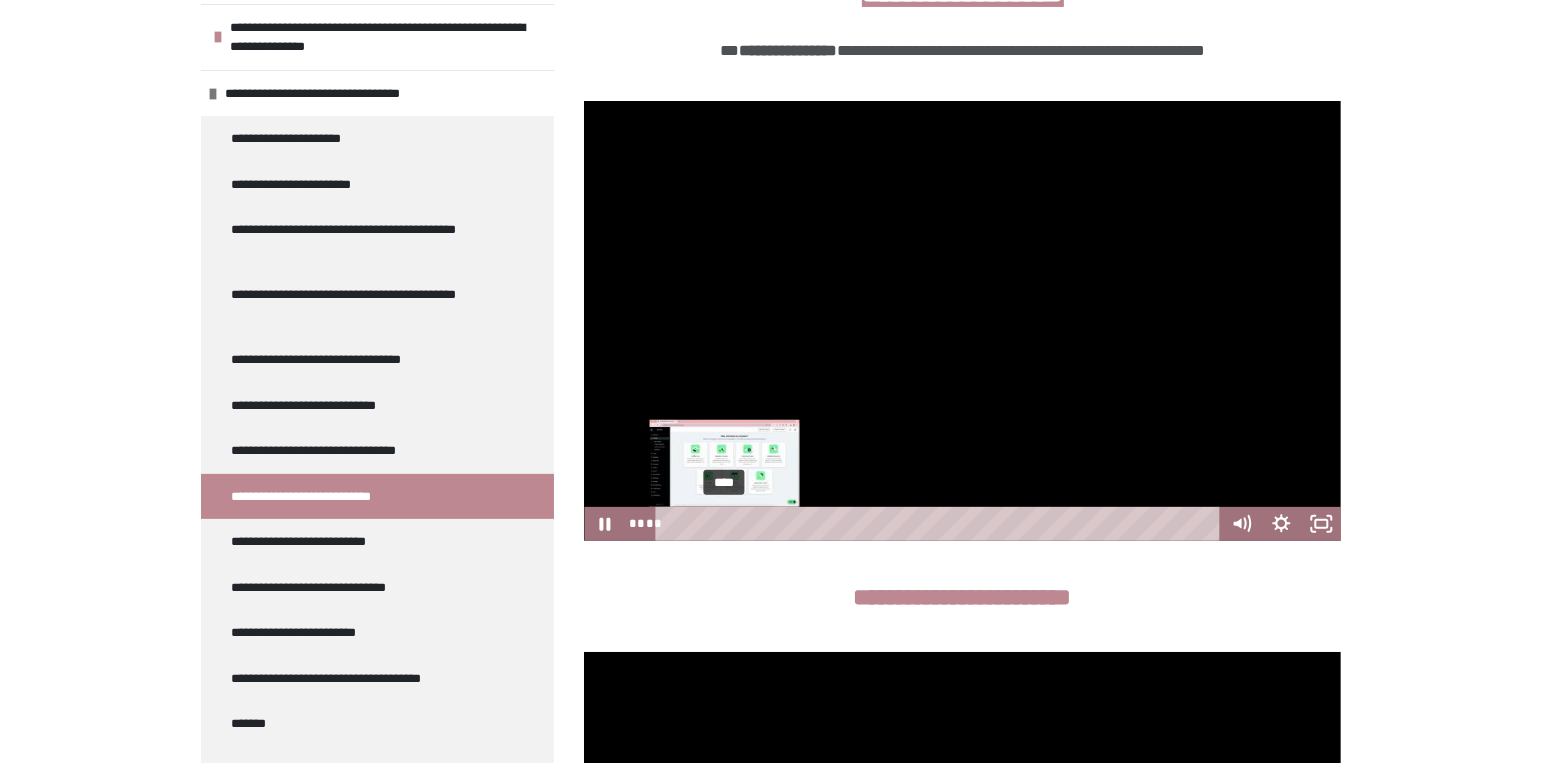 click on "****" at bounding box center (941, 524) 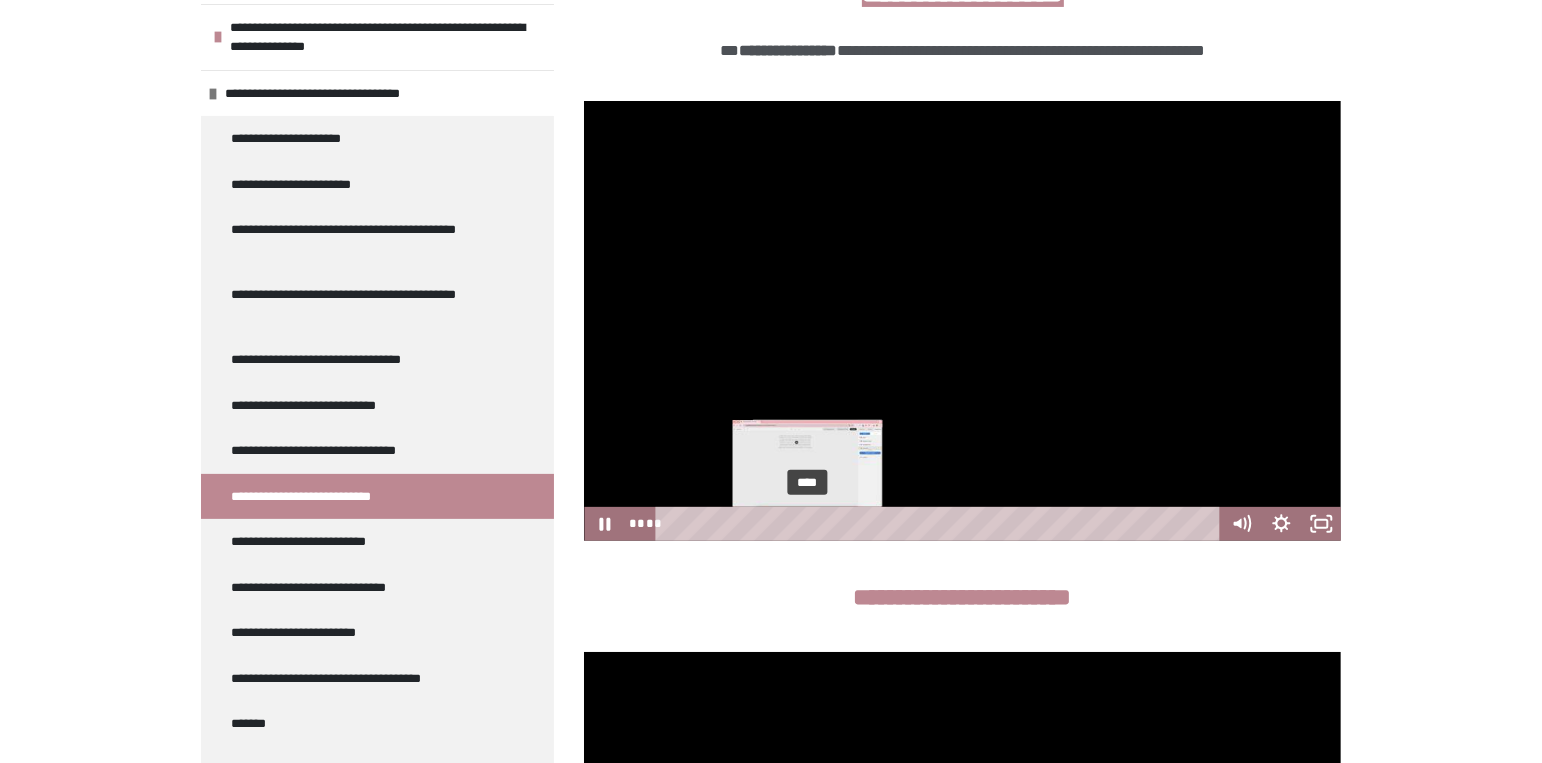 click on "****" at bounding box center [941, 524] 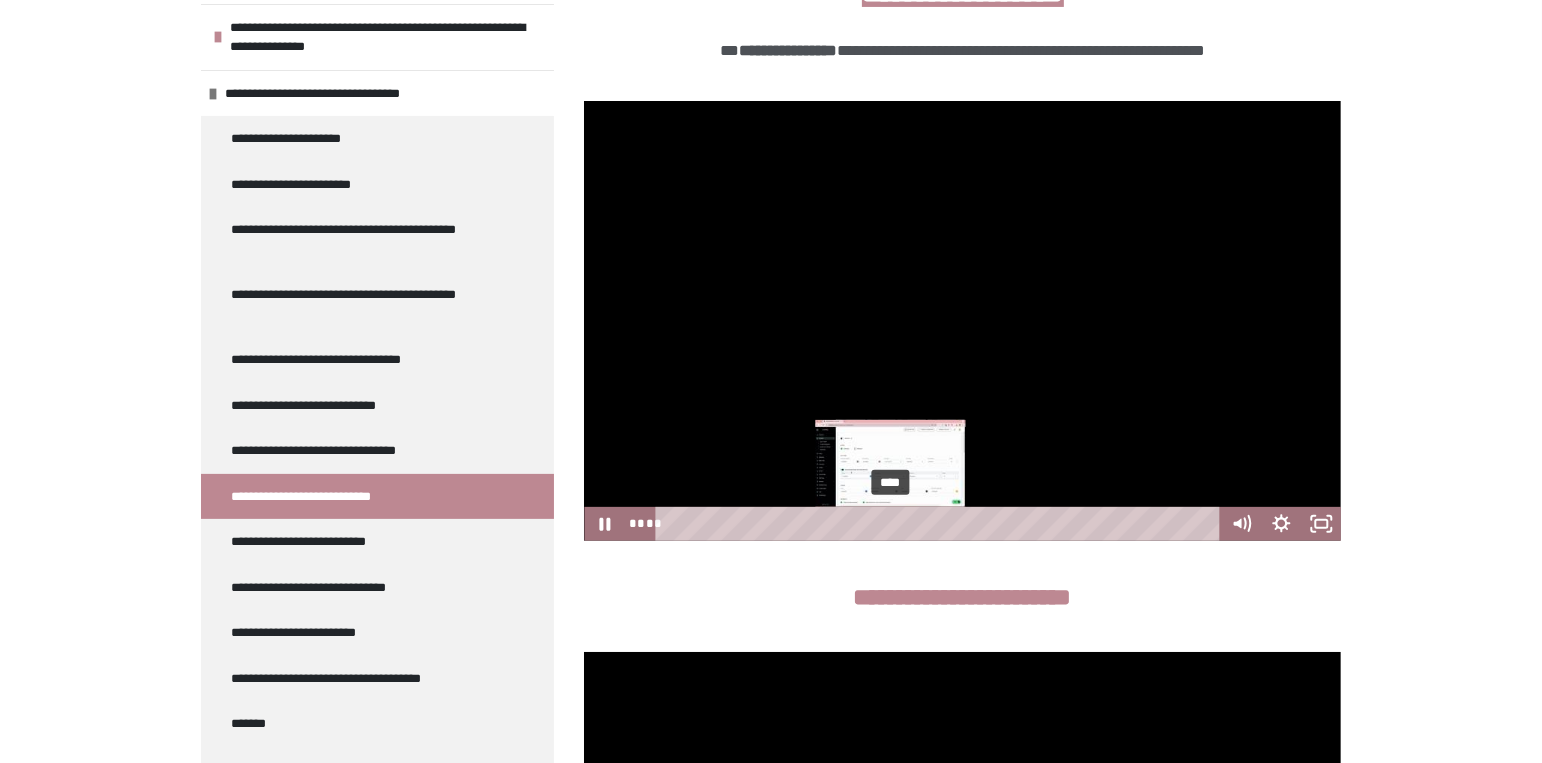click on "****" at bounding box center [941, 524] 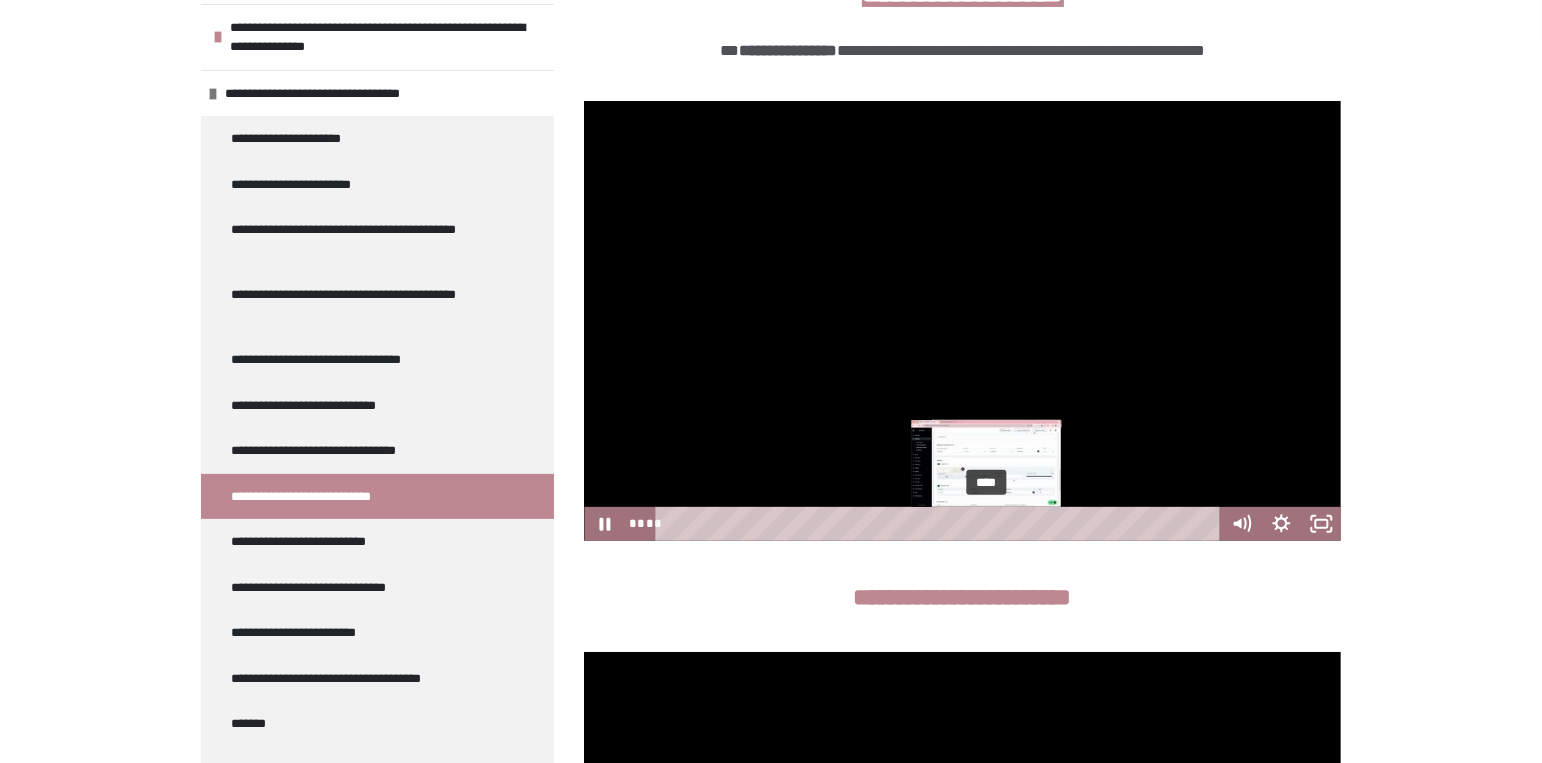 click on "****" at bounding box center (941, 524) 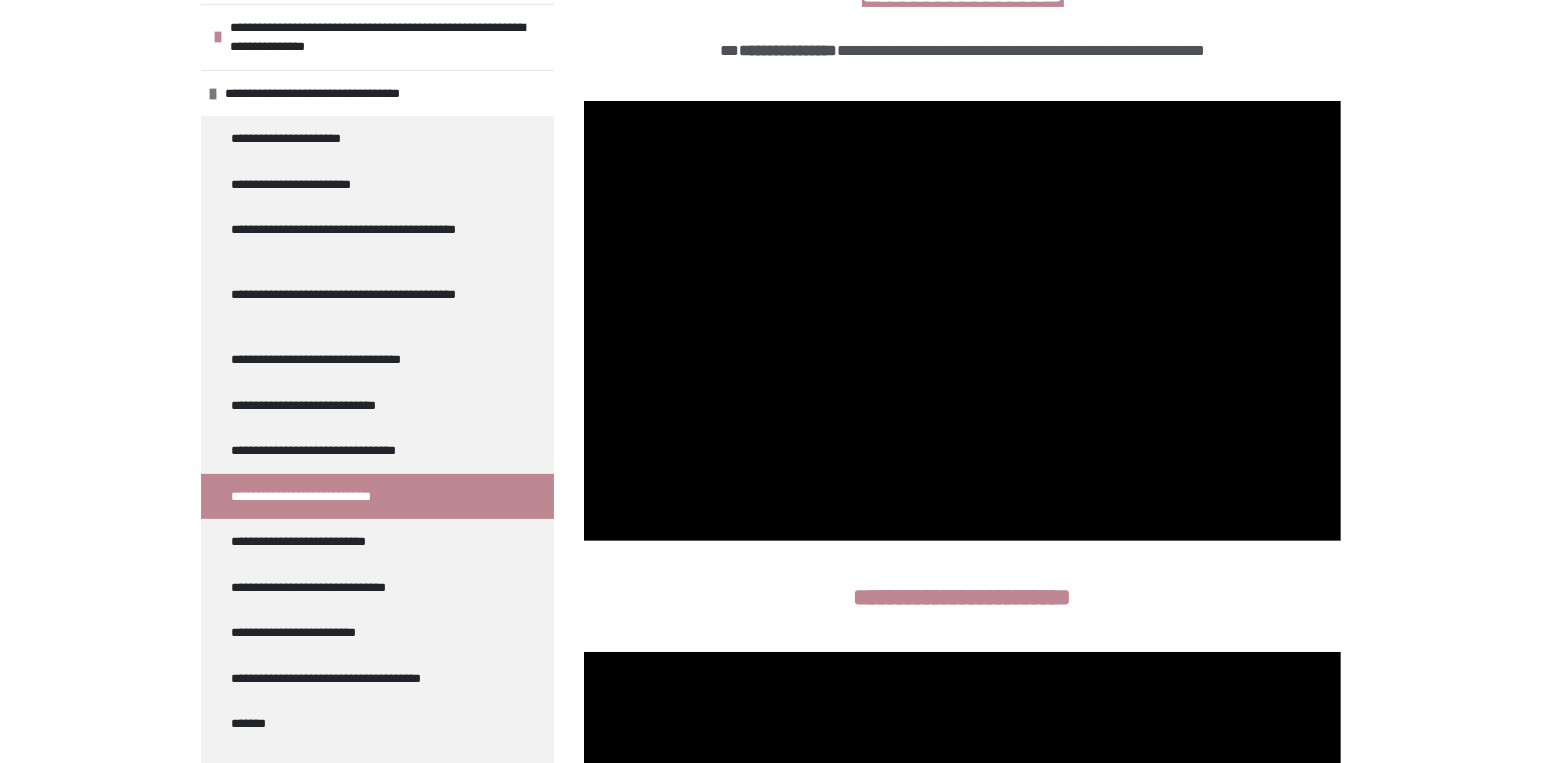click at bounding box center (962, 321) 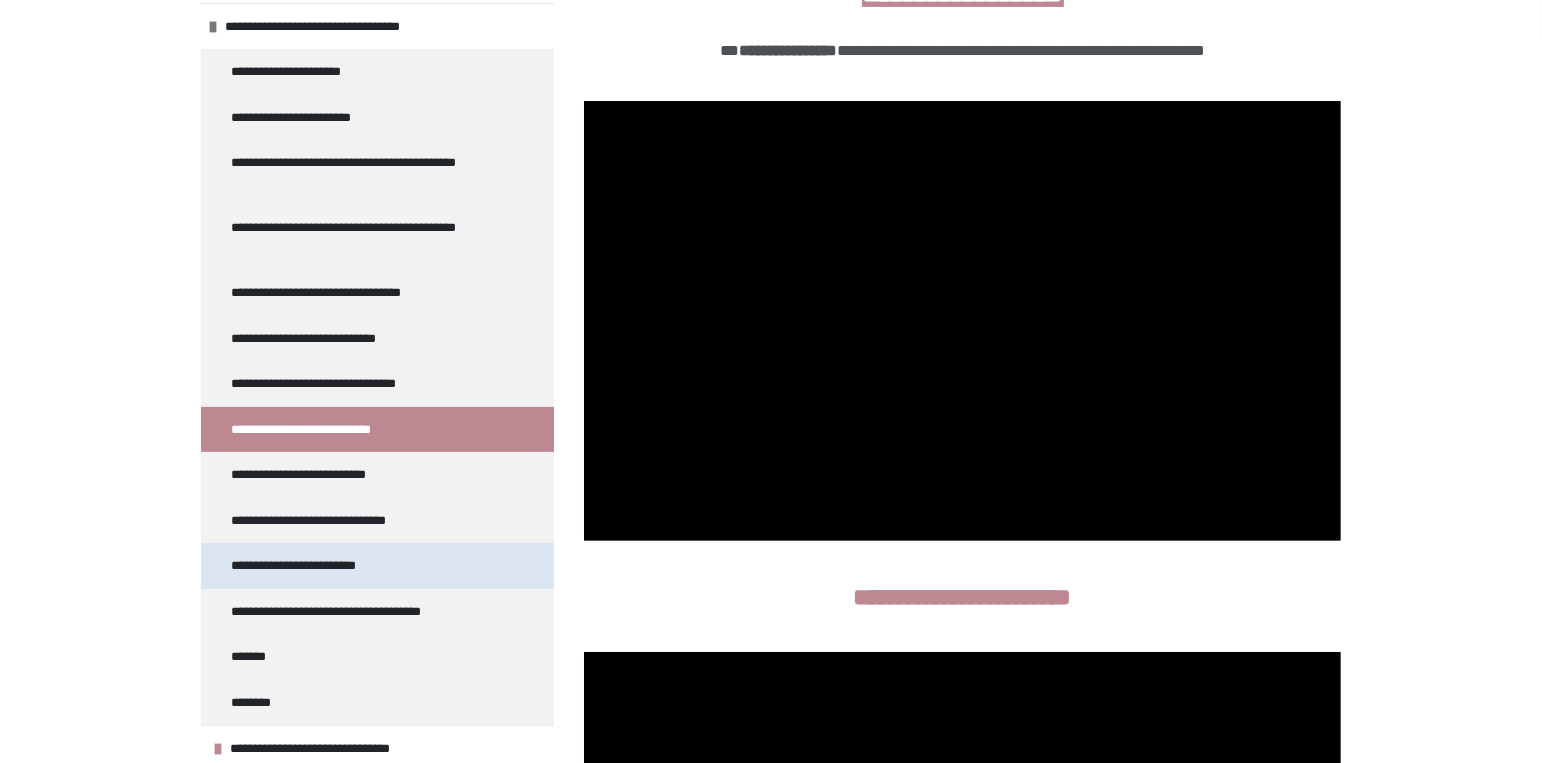 scroll, scrollTop: 467, scrollLeft: 0, axis: vertical 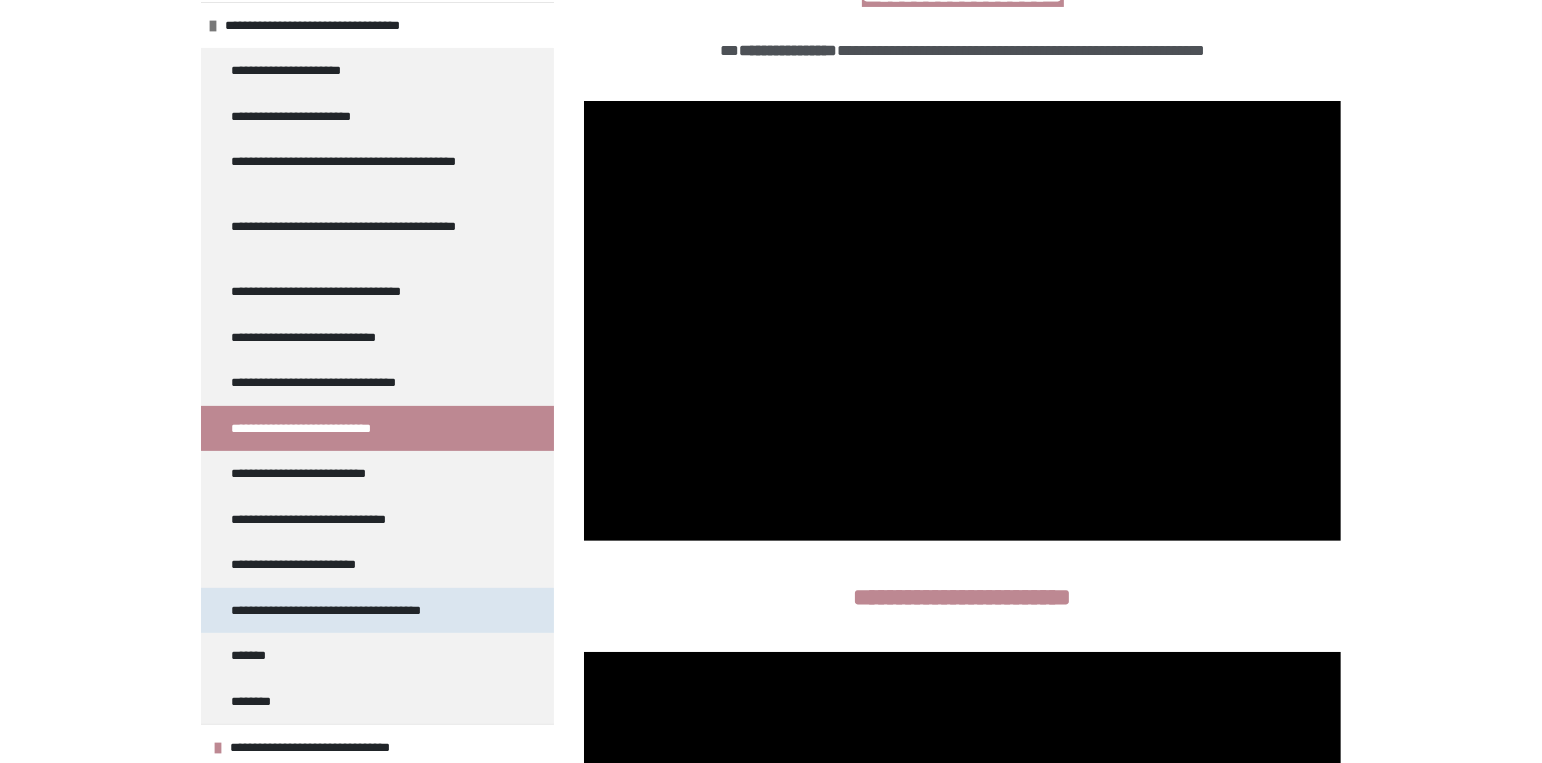 click on "**********" at bounding box center [342, 610] 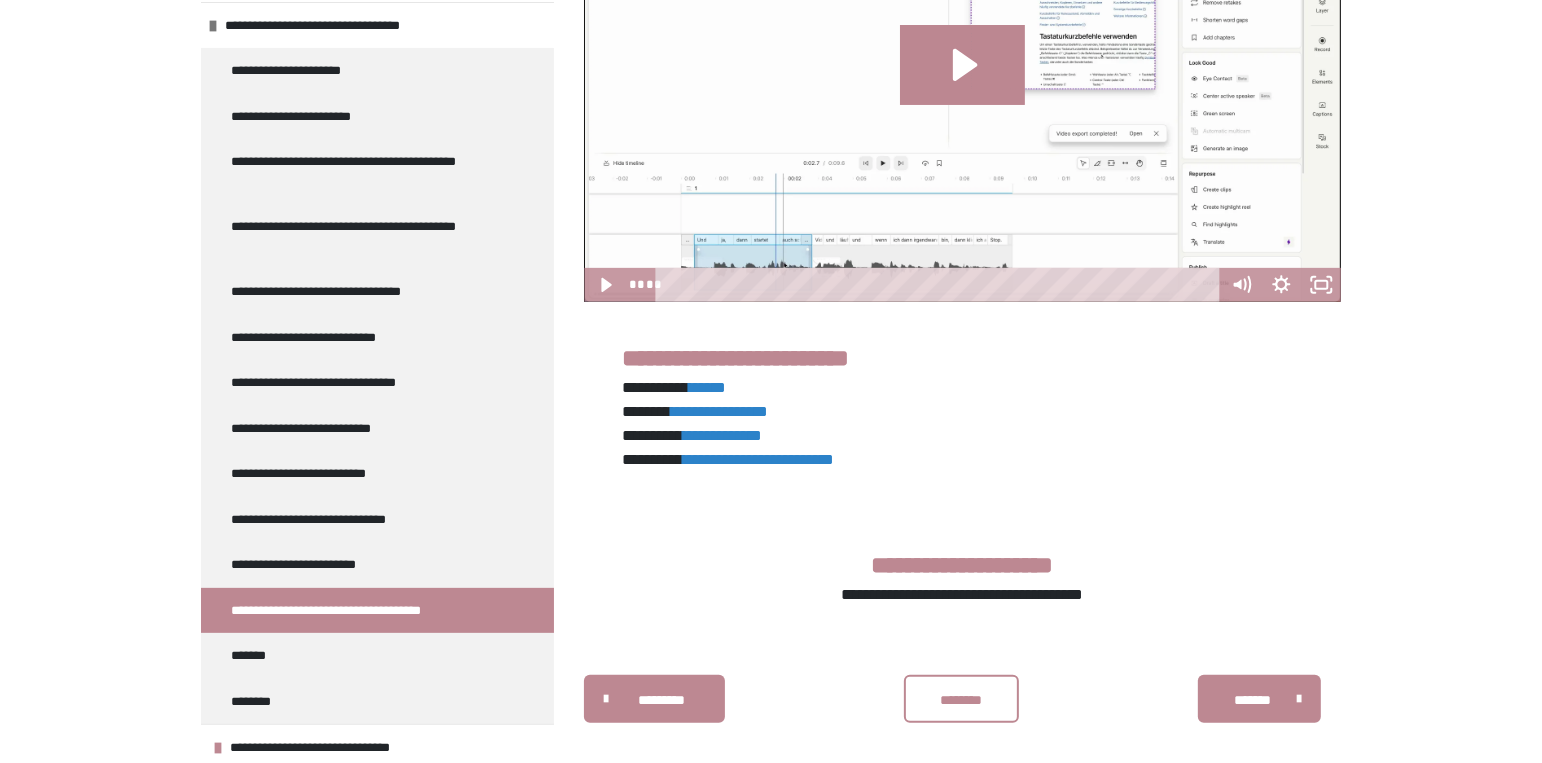 scroll, scrollTop: 752, scrollLeft: 0, axis: vertical 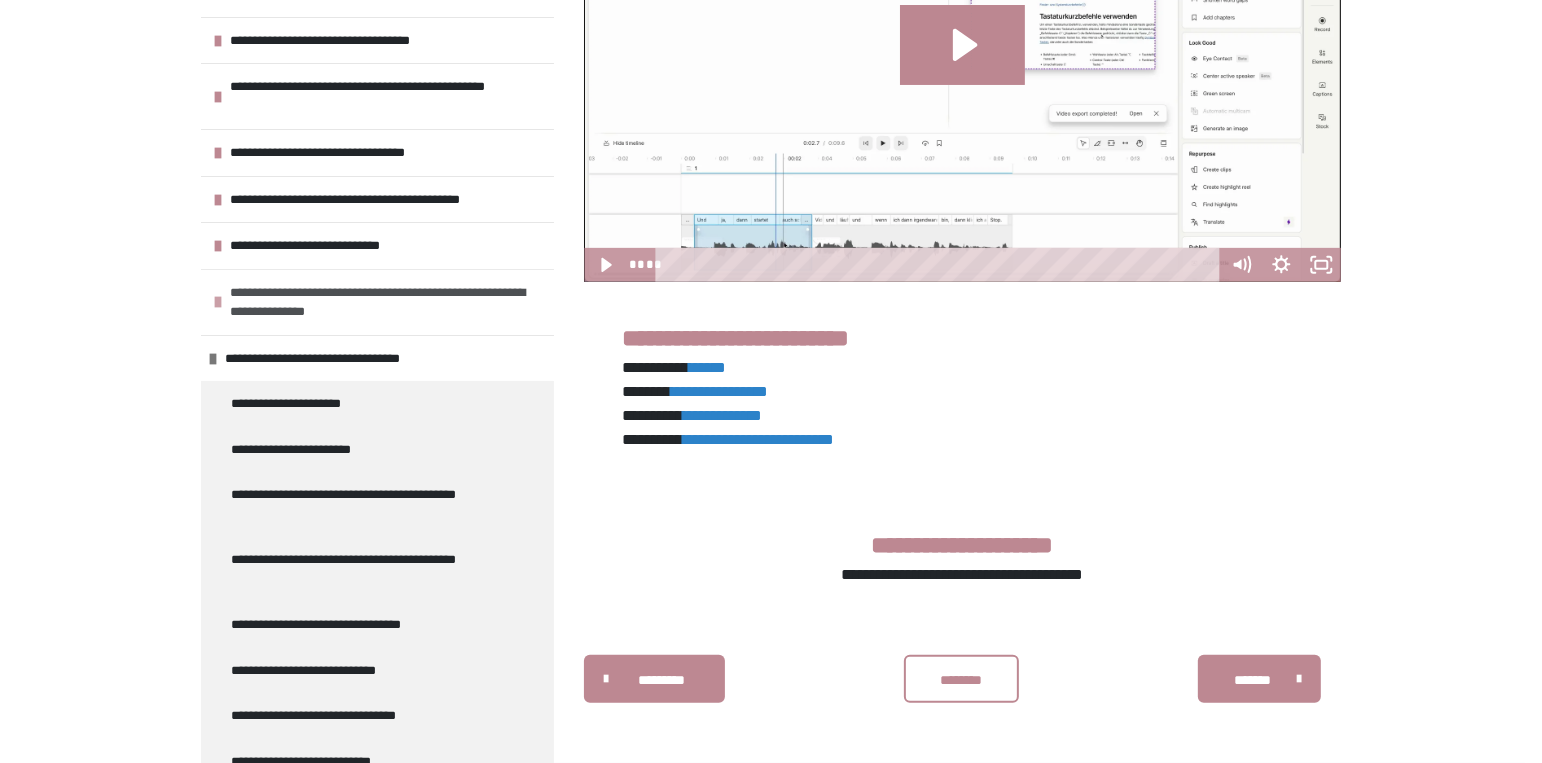 click on "**********" at bounding box center [381, 302] 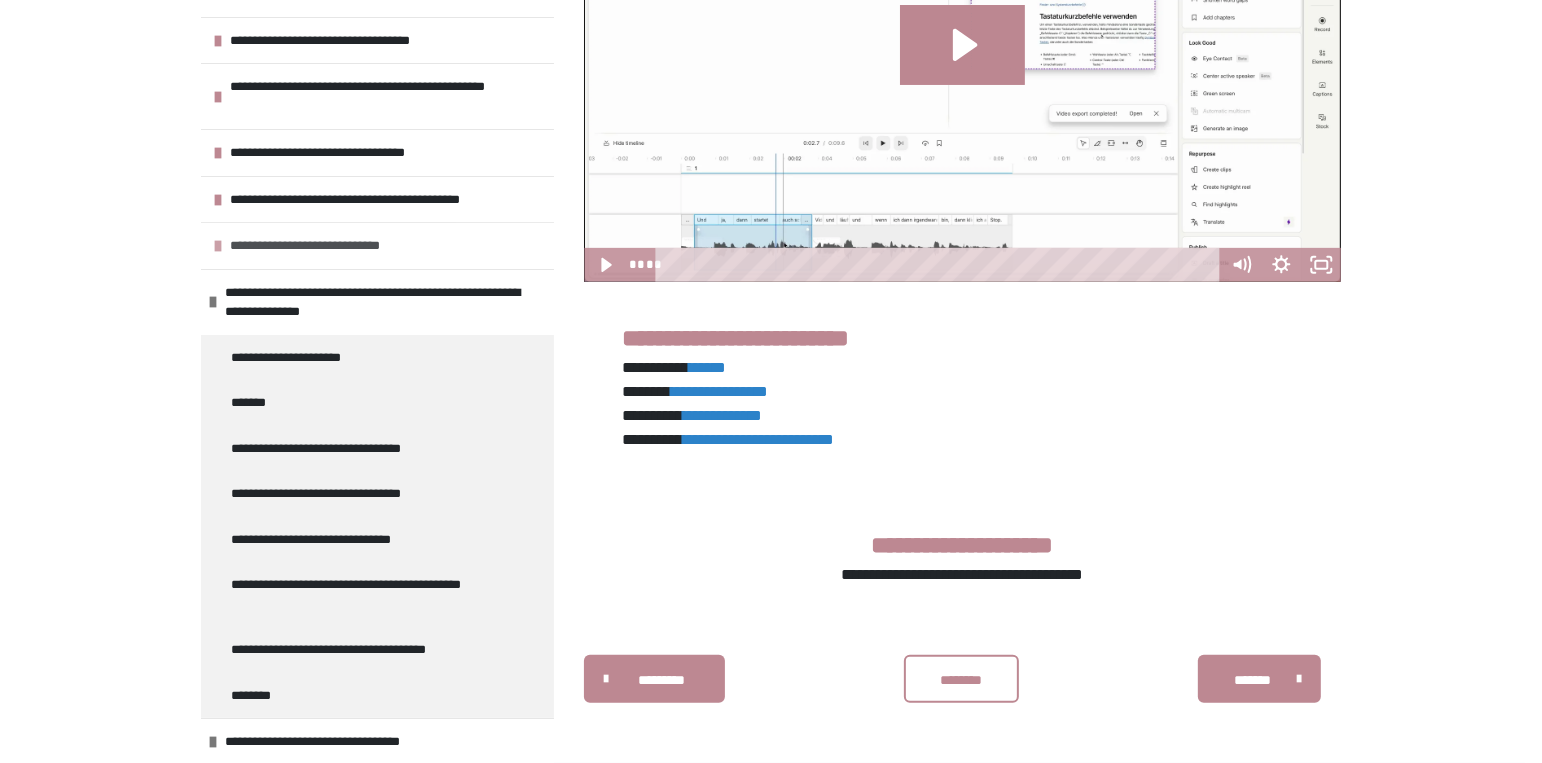 click on "**********" at bounding box center (320, 245) 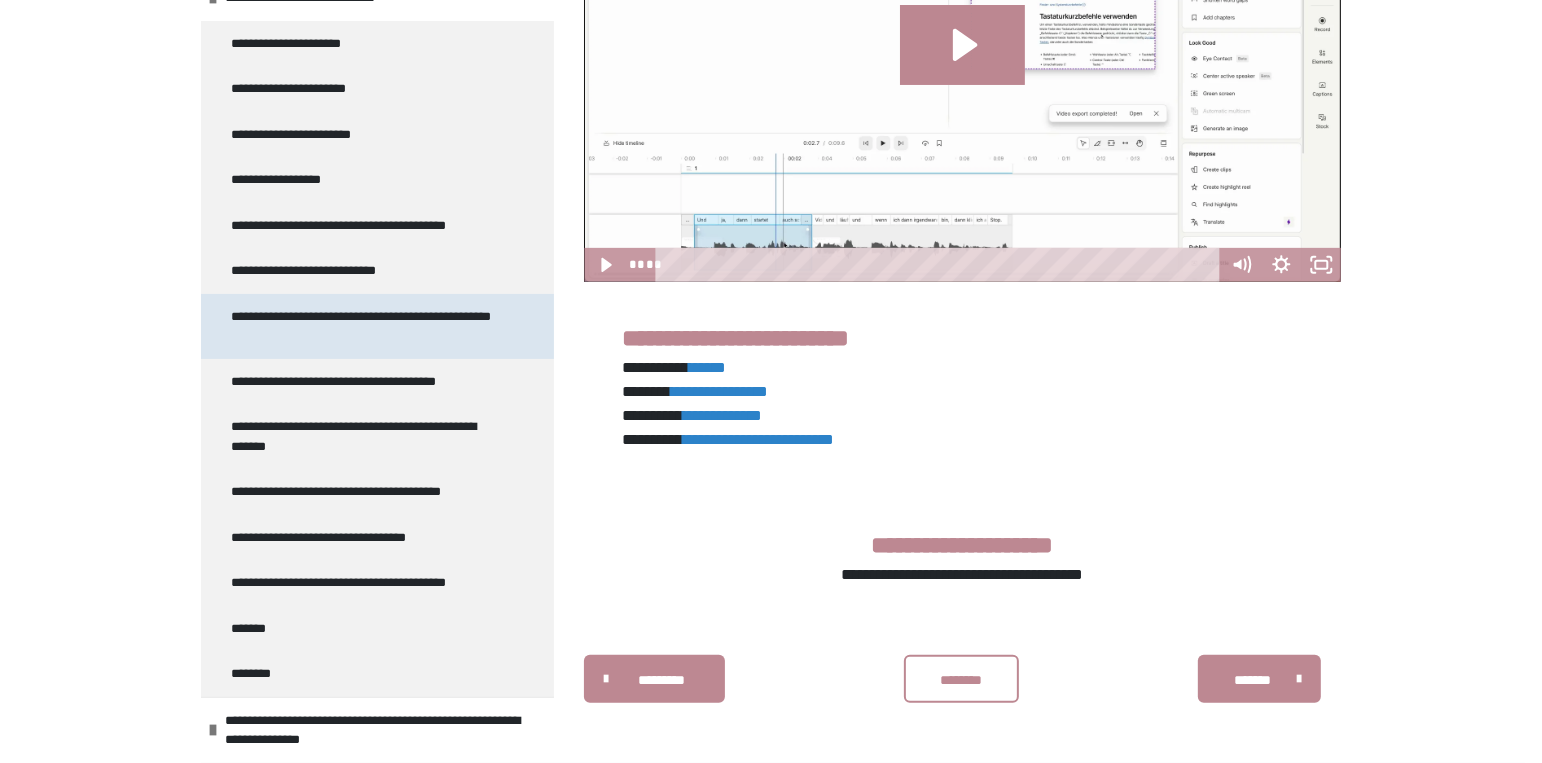 scroll, scrollTop: 400, scrollLeft: 0, axis: vertical 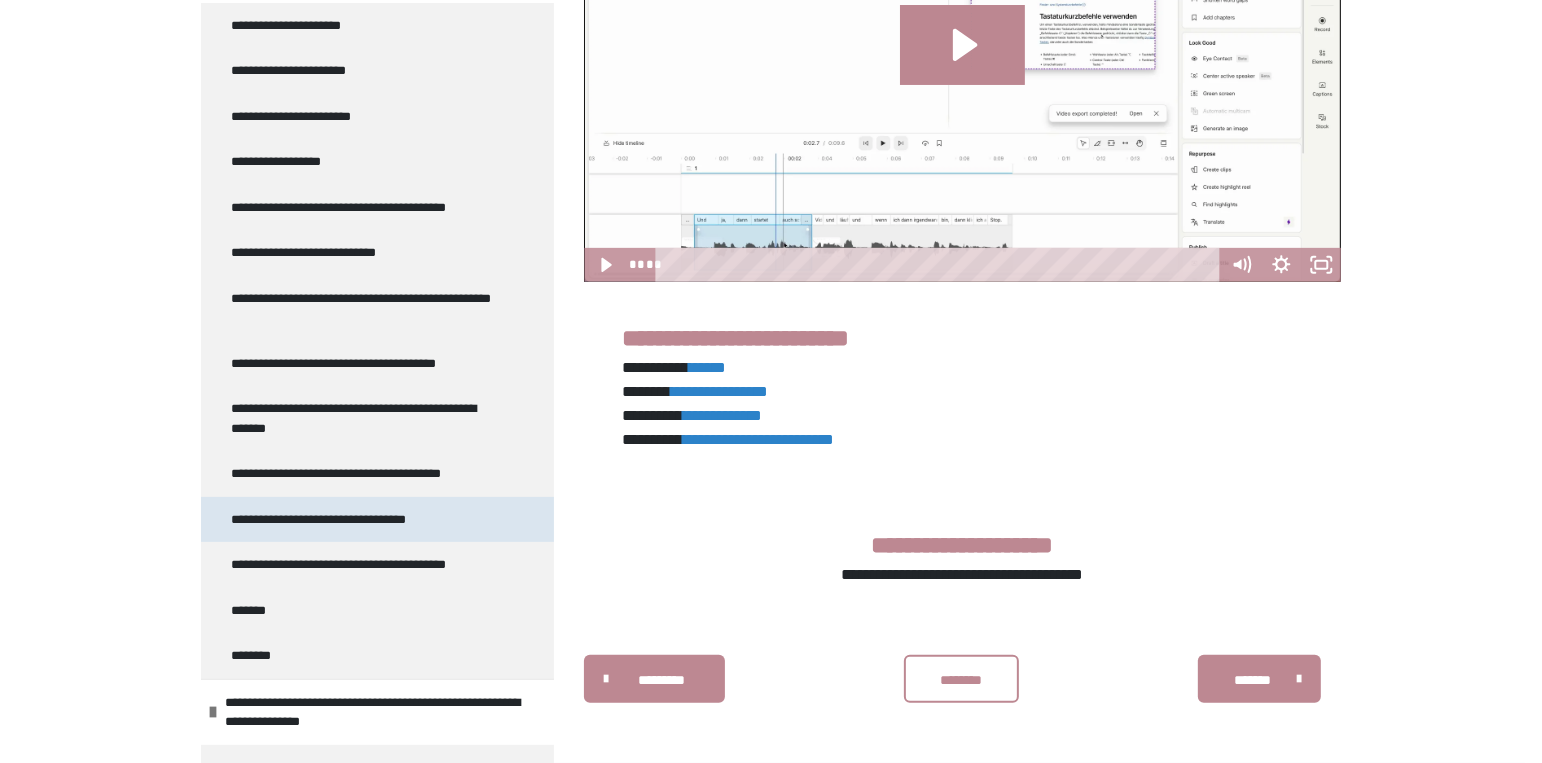 click on "**********" at bounding box center (377, 519) 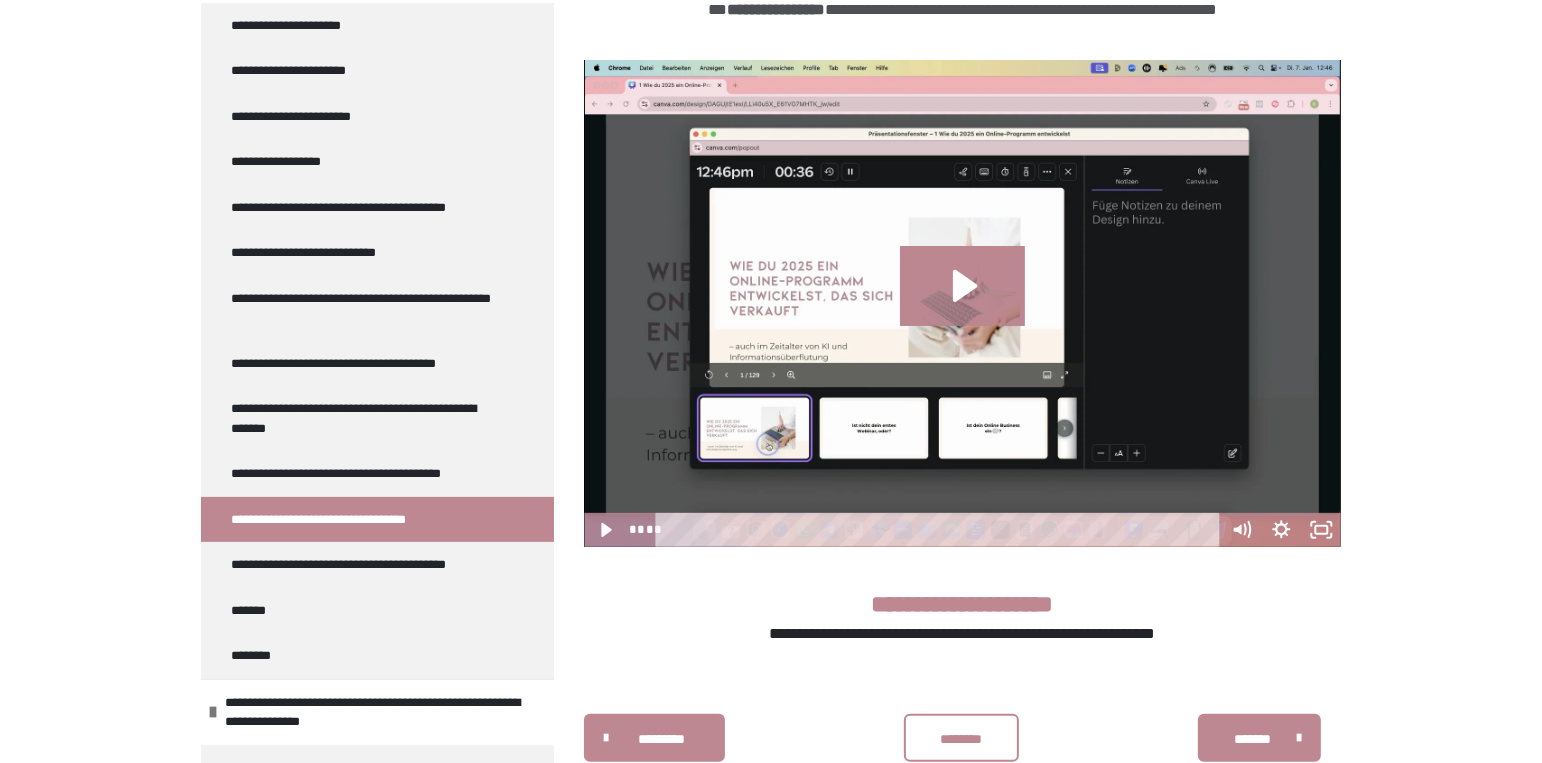 scroll, scrollTop: 568, scrollLeft: 0, axis: vertical 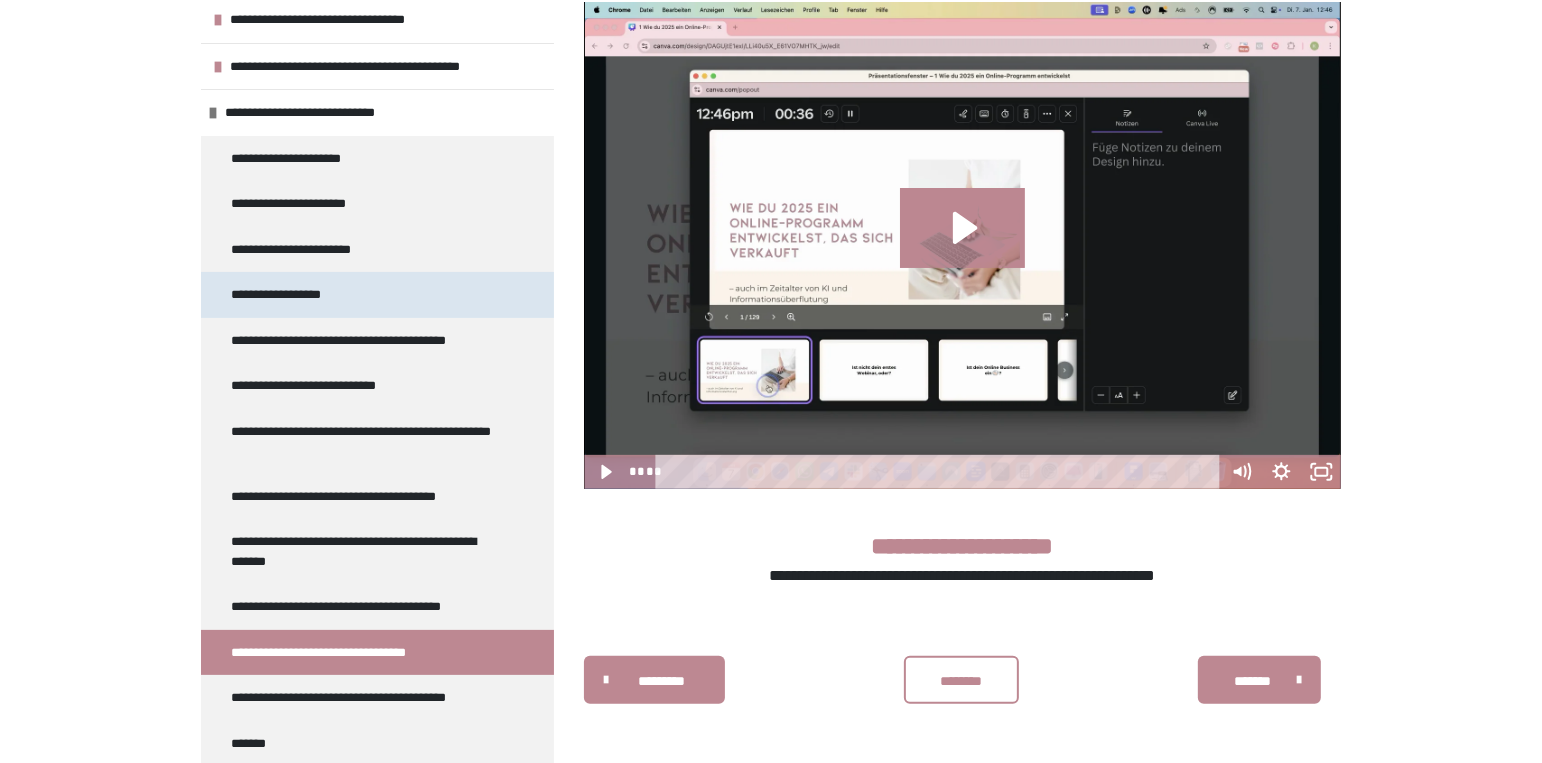 click on "**********" at bounding box center [284, 294] 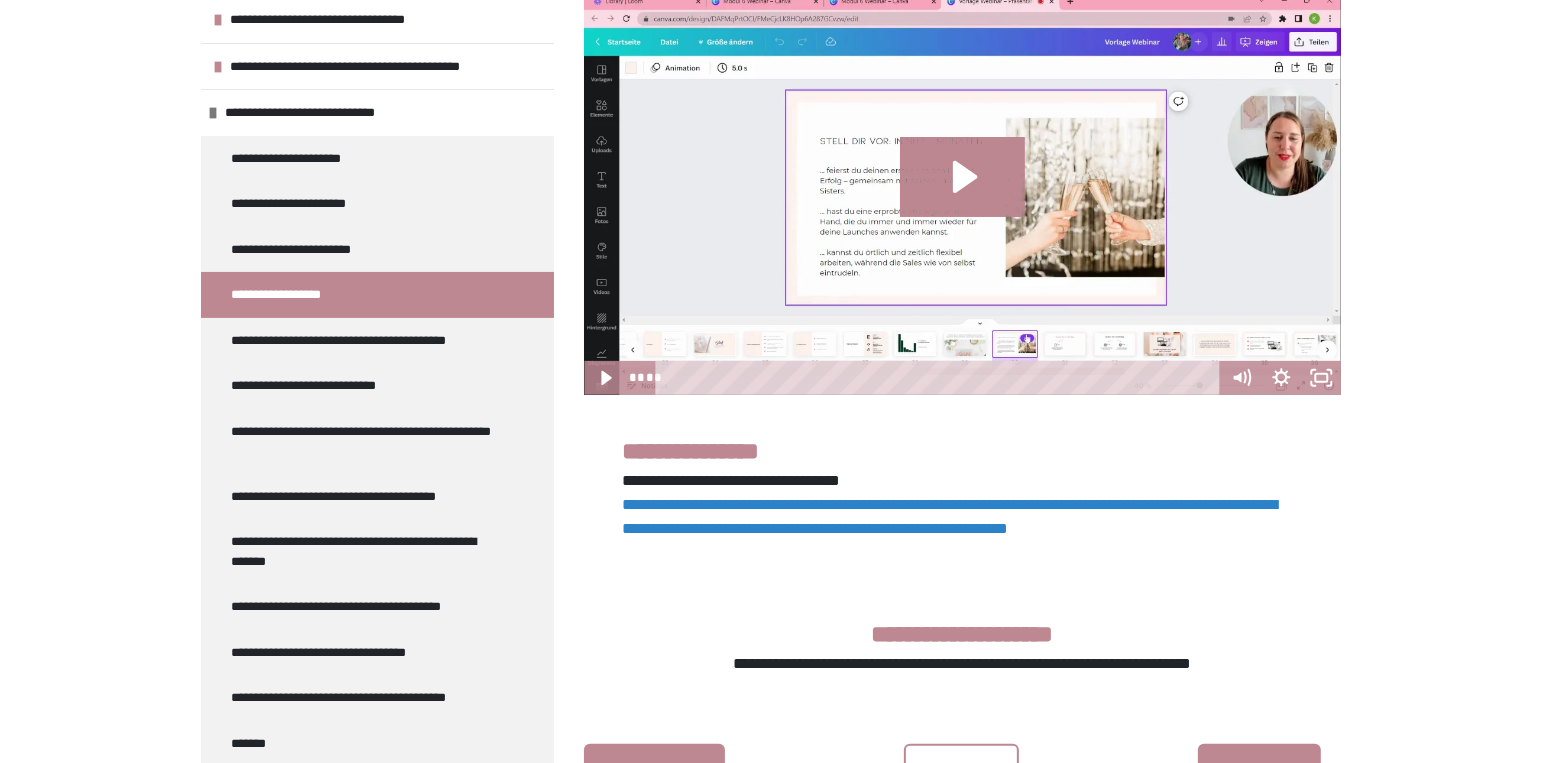 scroll, scrollTop: 490, scrollLeft: 0, axis: vertical 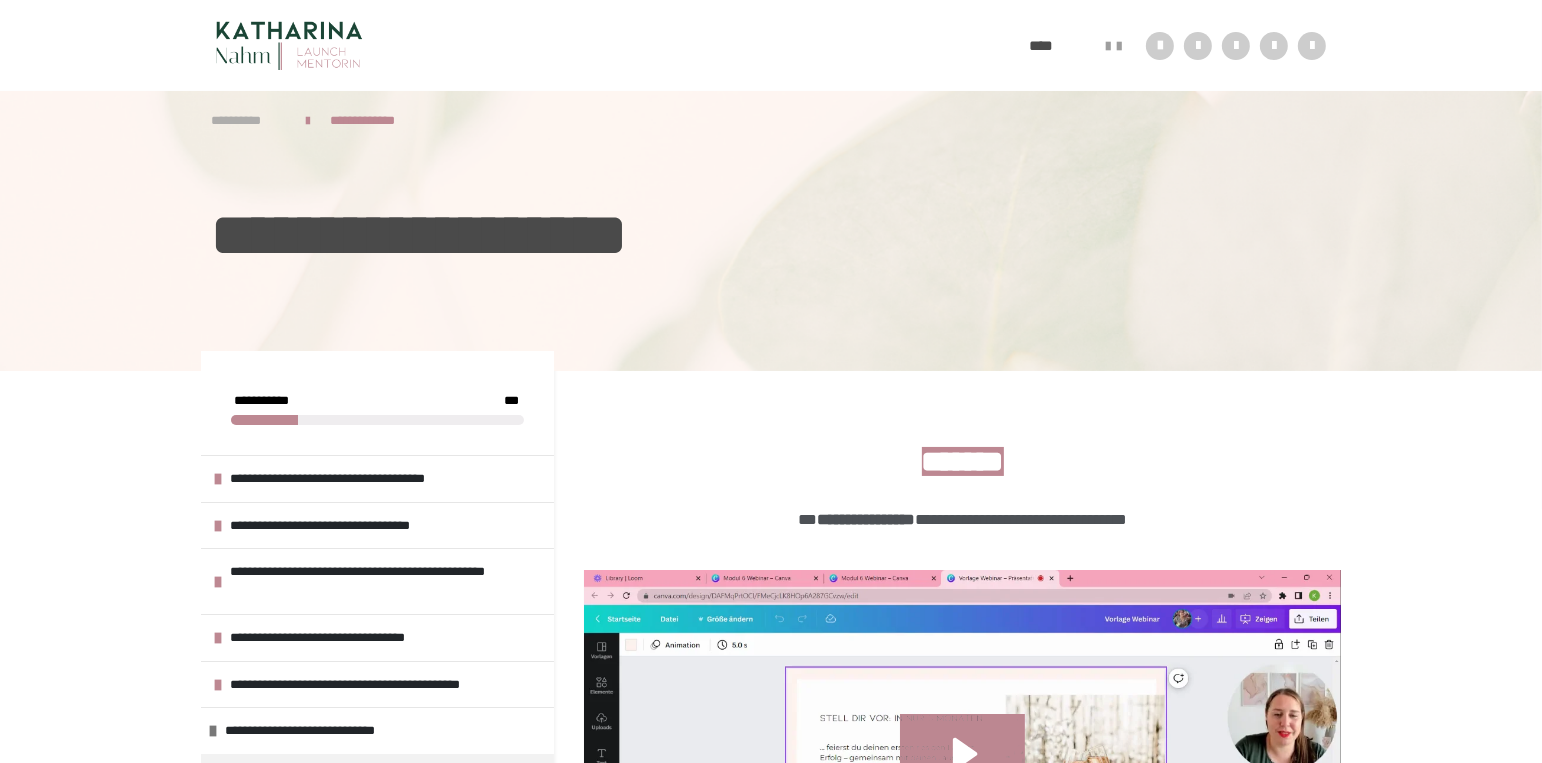 click on "**********" at bounding box center [248, 120] 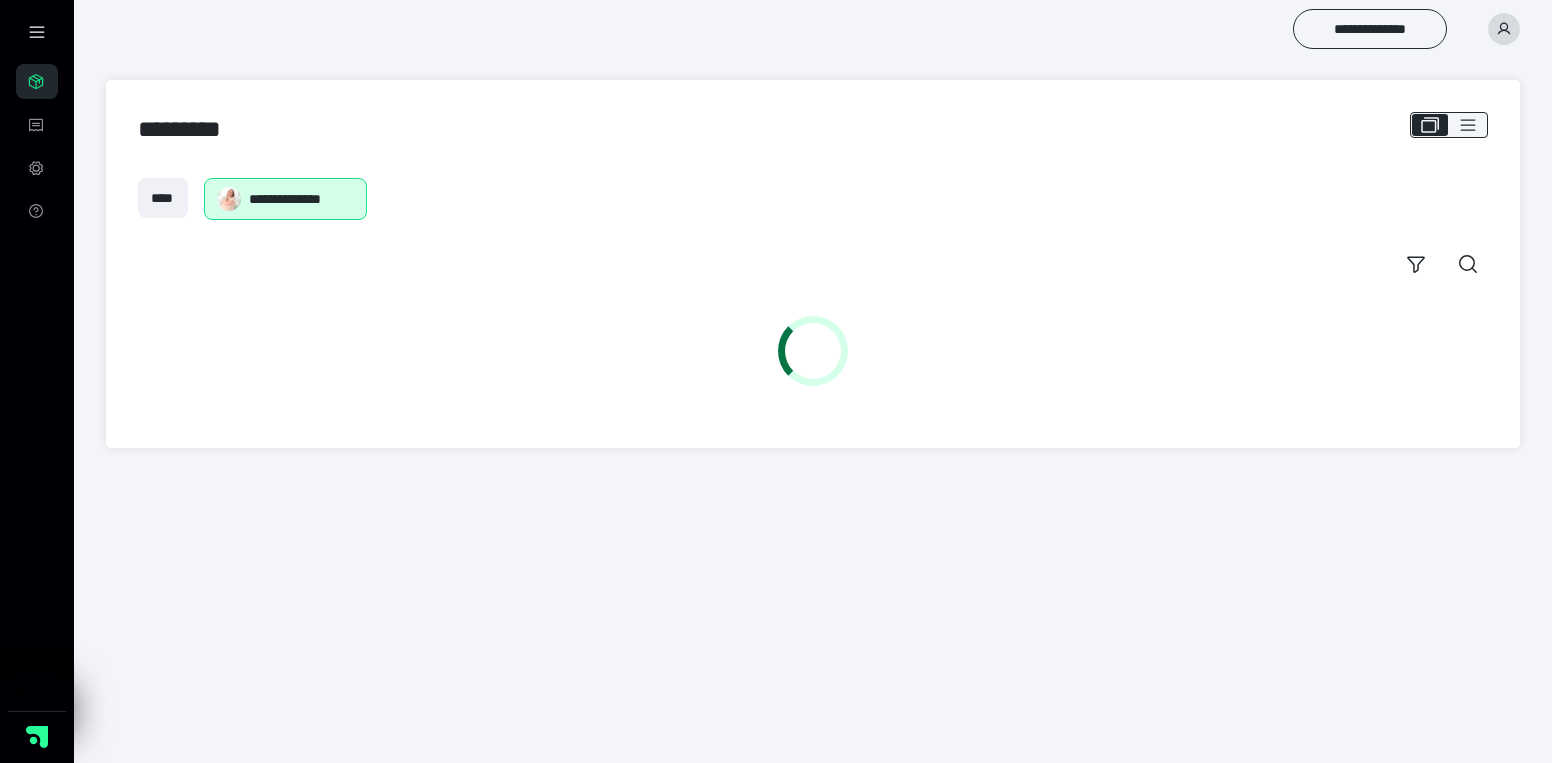 scroll, scrollTop: 0, scrollLeft: 0, axis: both 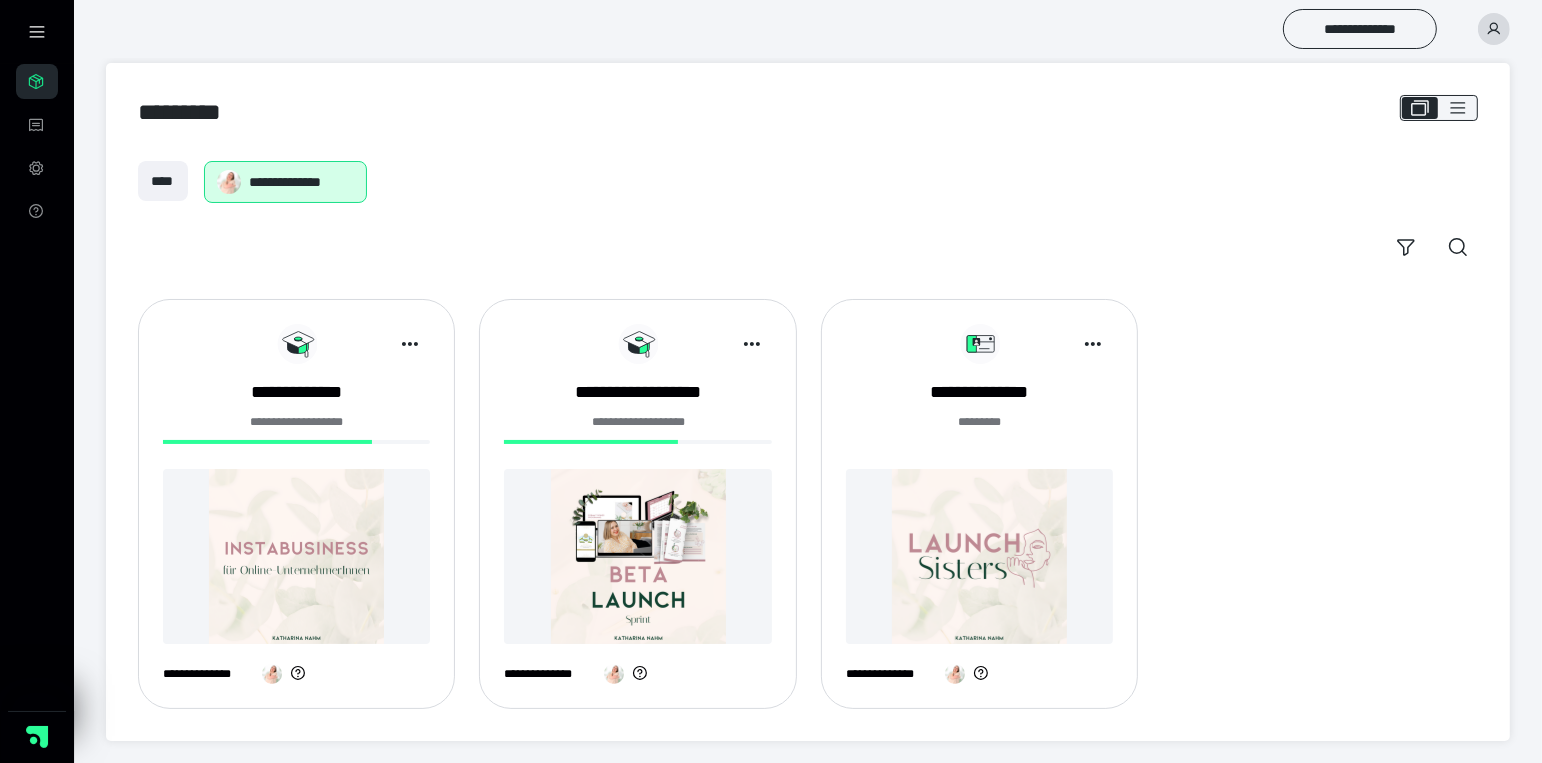 click at bounding box center [637, 556] 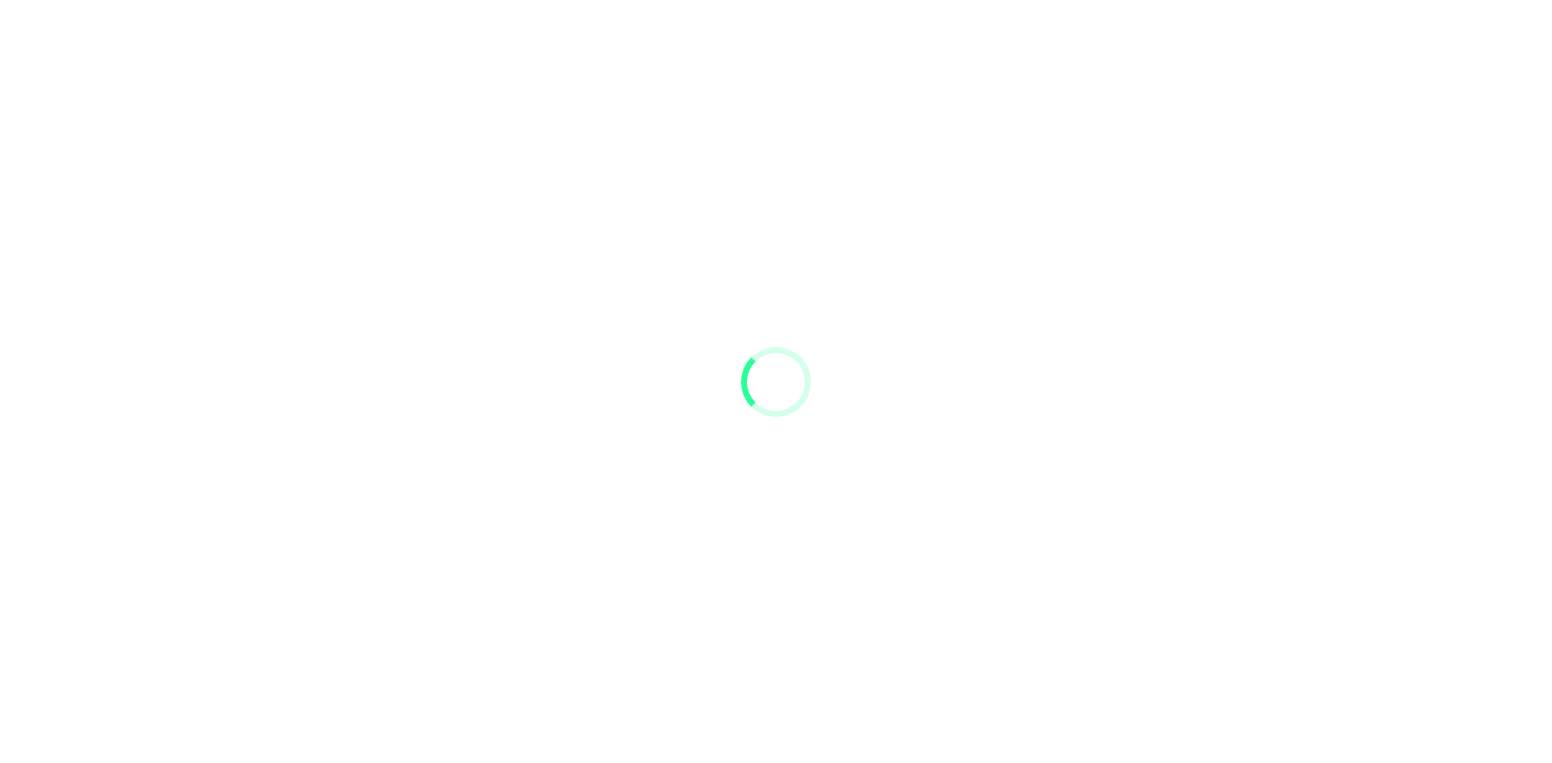 scroll, scrollTop: 0, scrollLeft: 0, axis: both 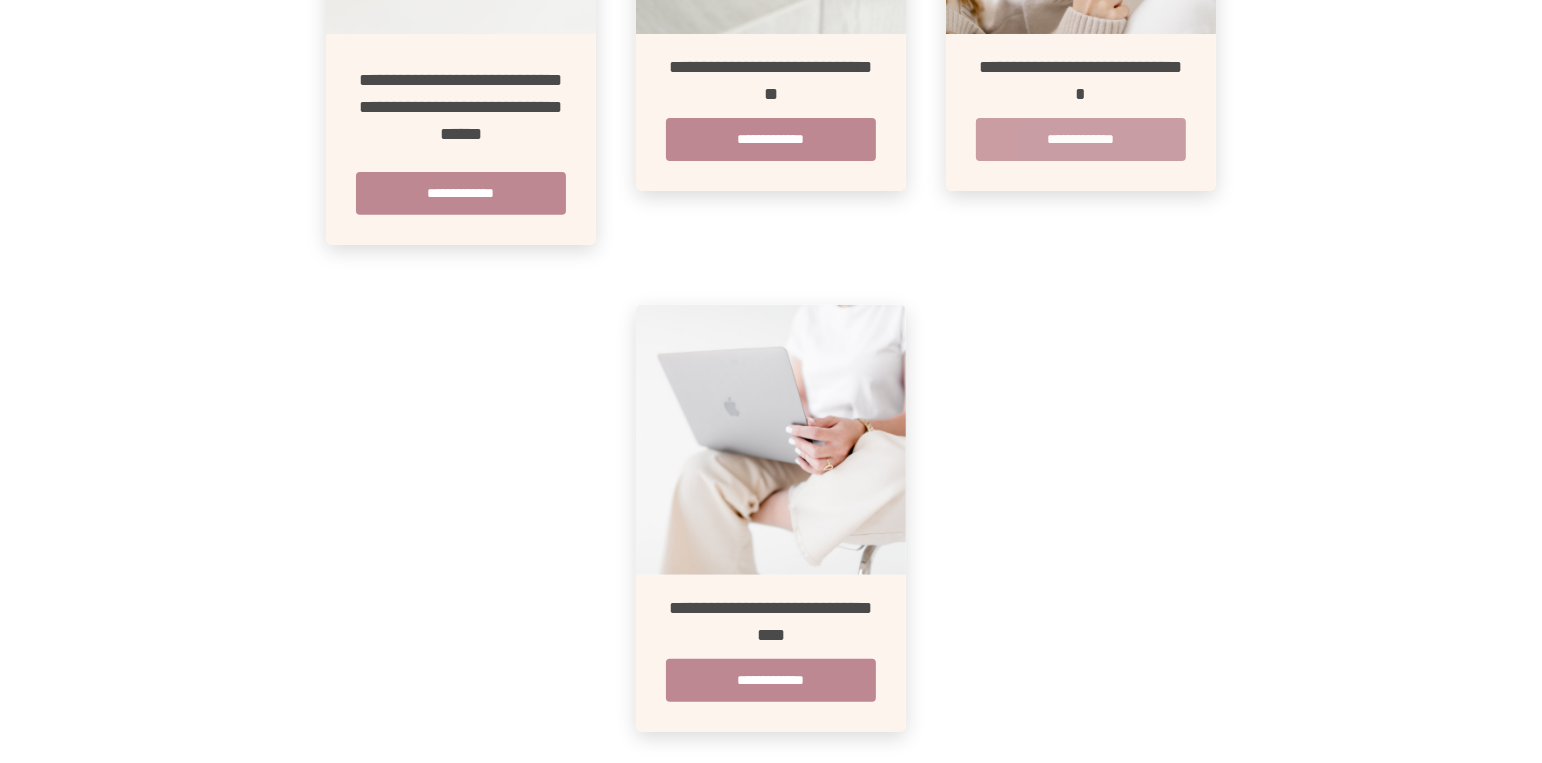 click on "**********" at bounding box center [1081, 139] 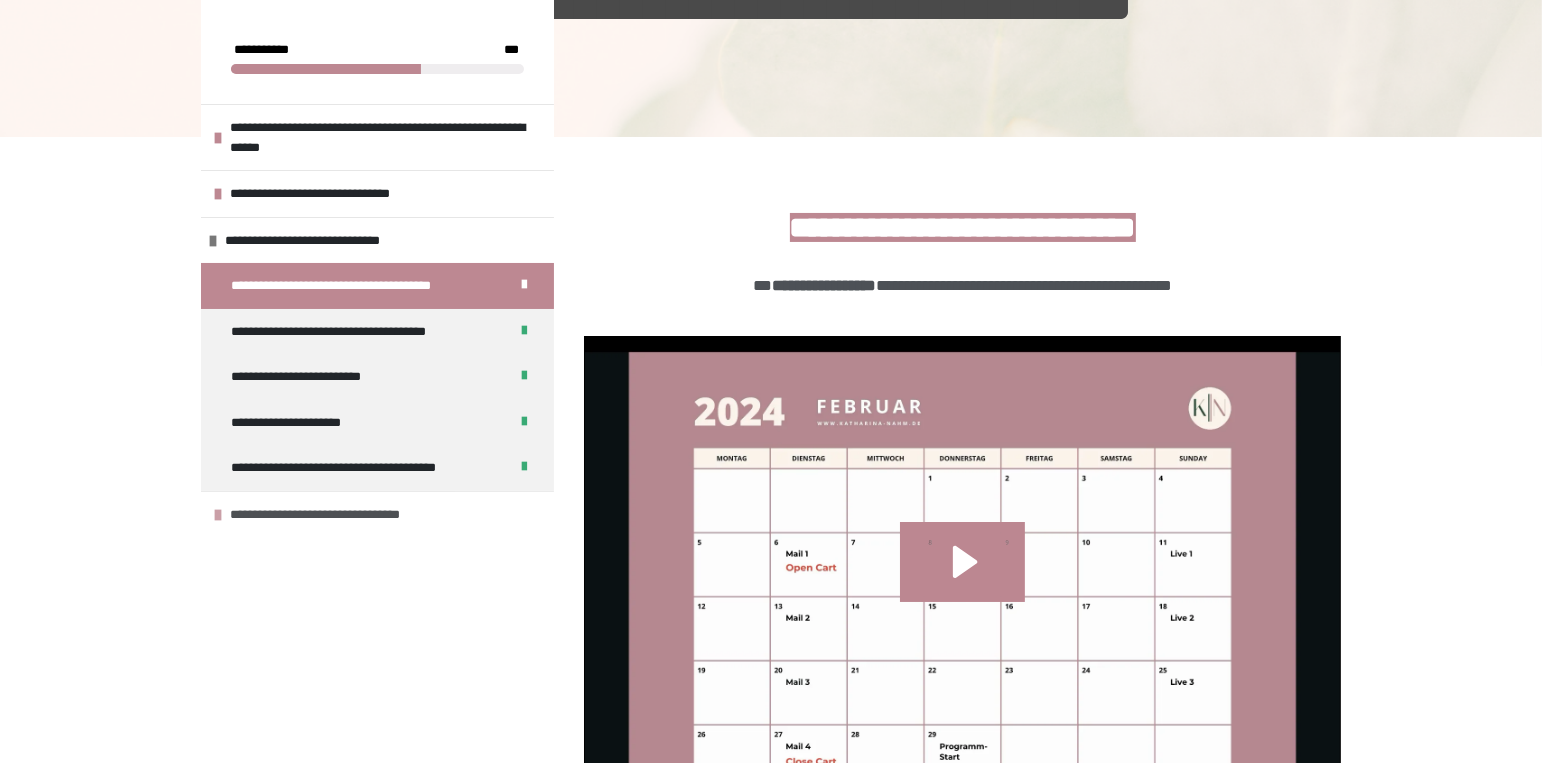 scroll, scrollTop: 266, scrollLeft: 0, axis: vertical 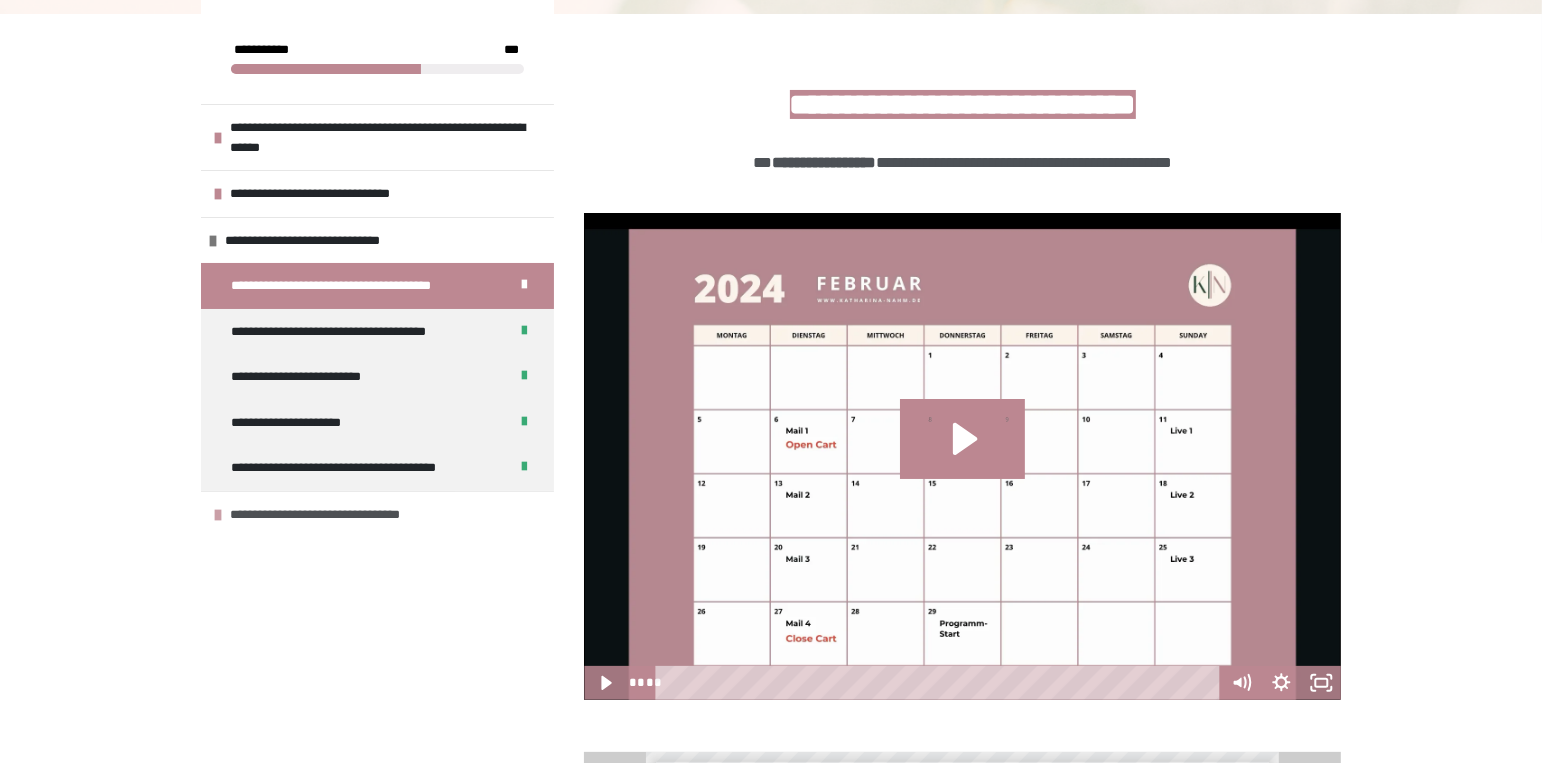 click on "**********" at bounding box center [341, 514] 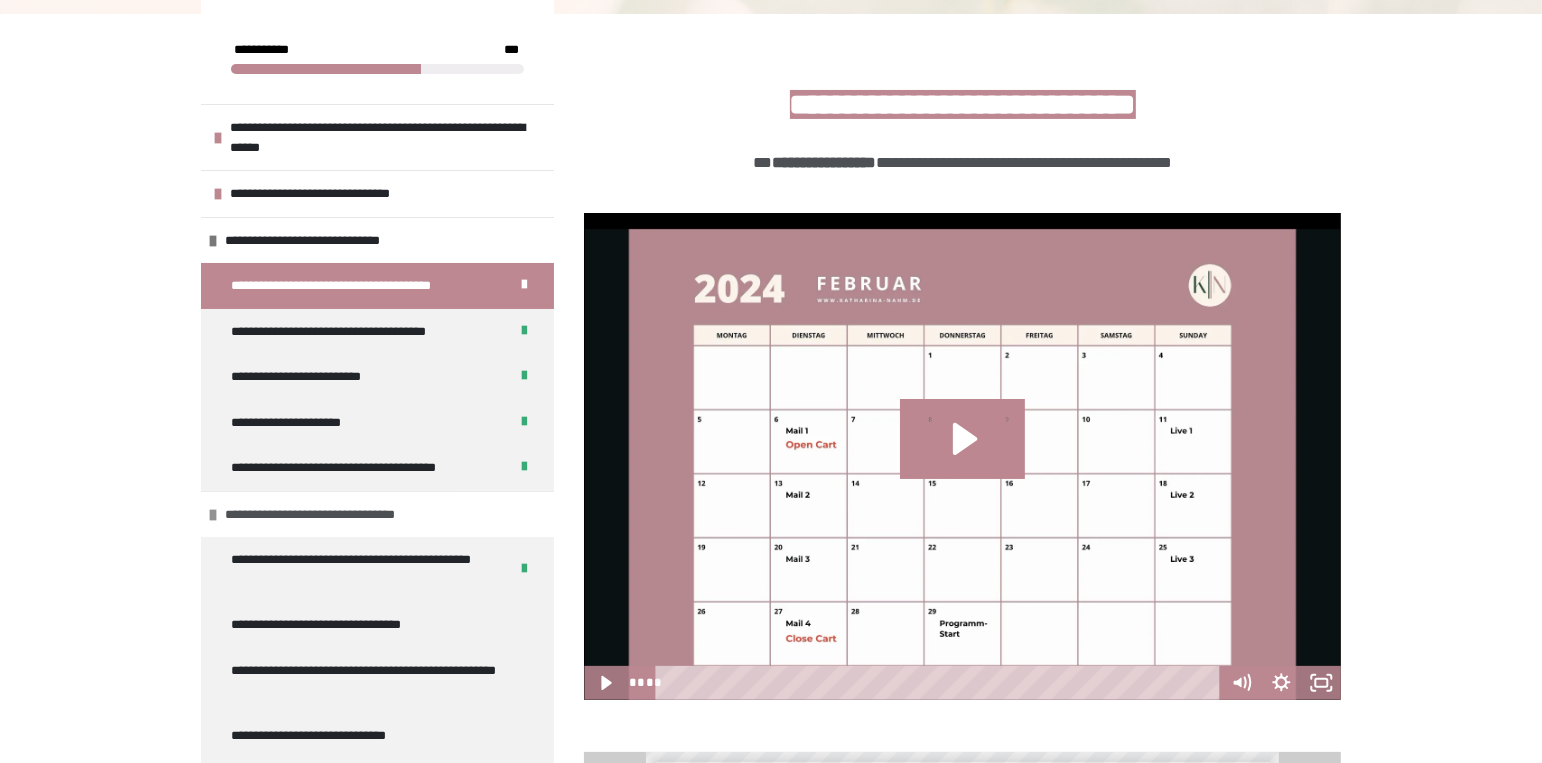 scroll, scrollTop: 255, scrollLeft: 0, axis: vertical 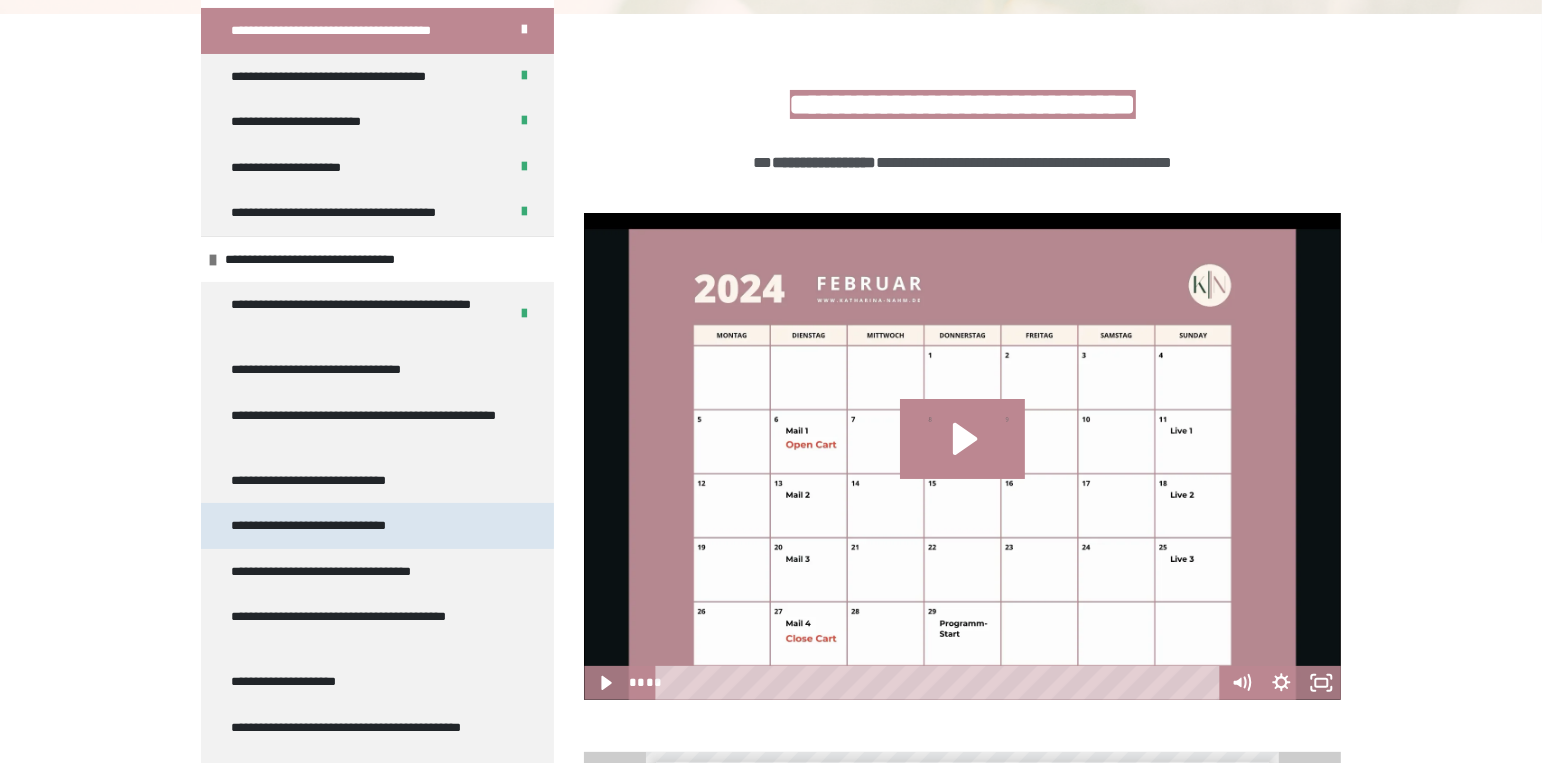 click on "**********" at bounding box center [377, 525] 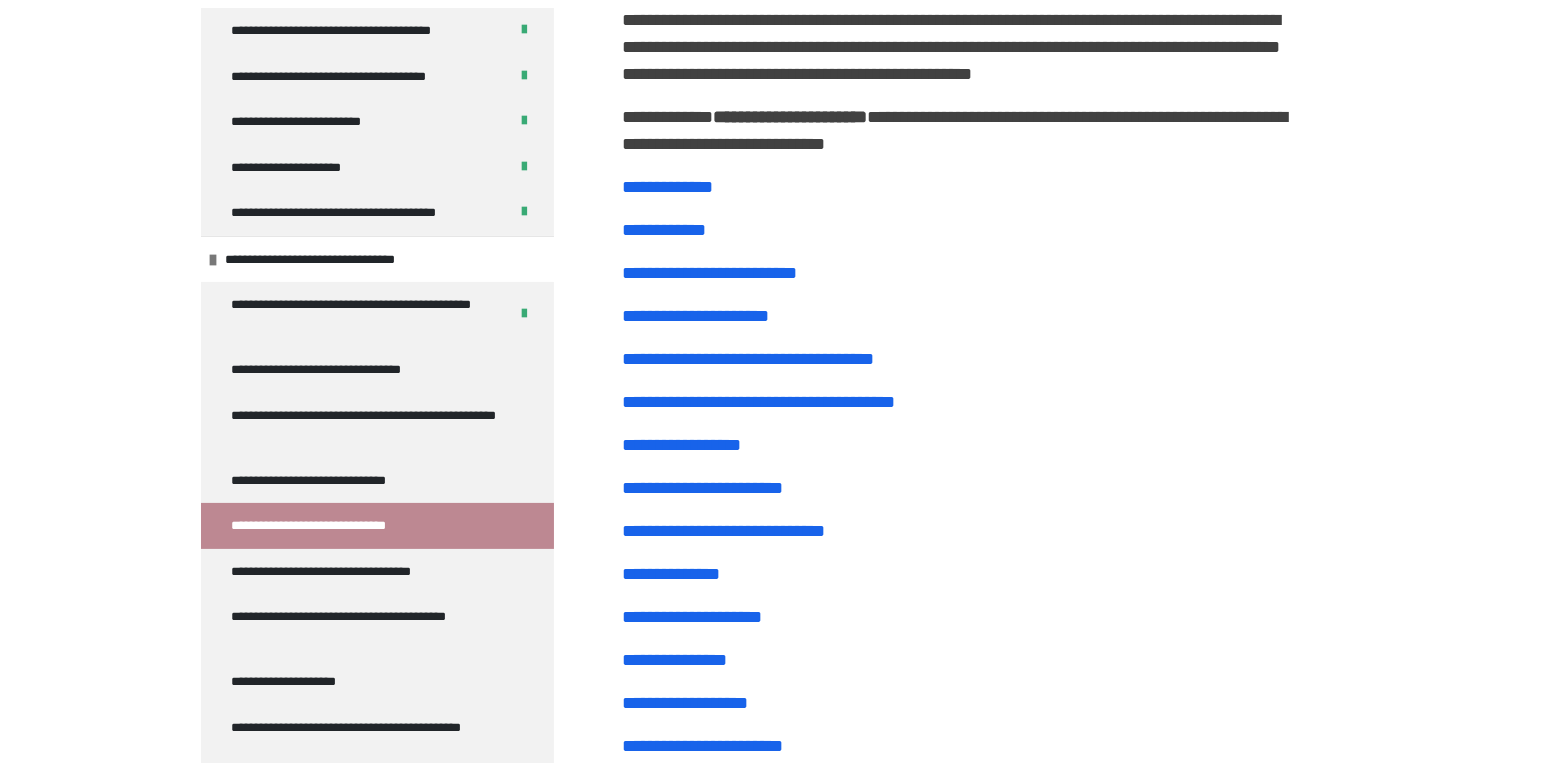 scroll, scrollTop: 2269, scrollLeft: 0, axis: vertical 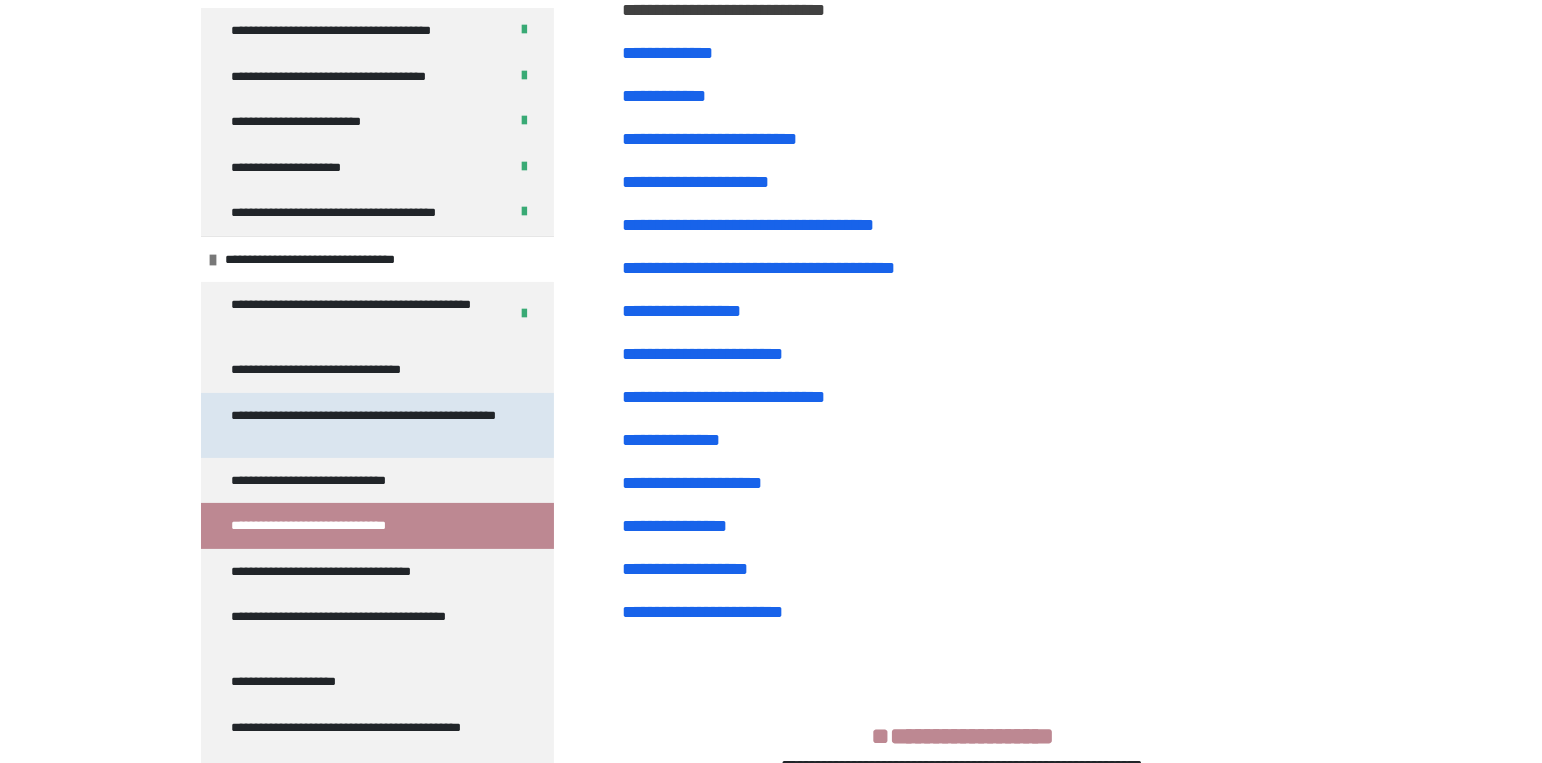 click on "**********" at bounding box center [364, 425] 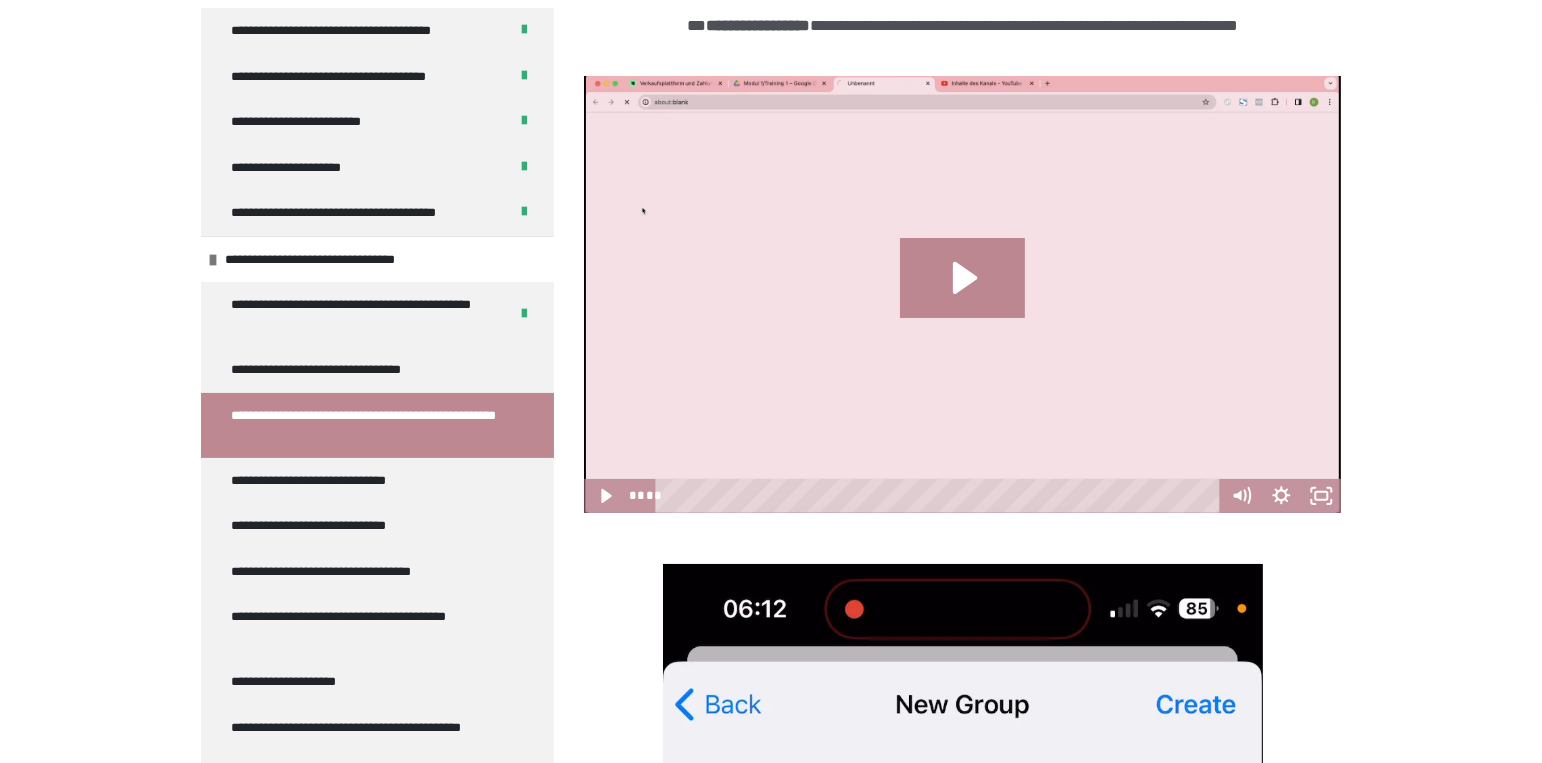 scroll, scrollTop: 203, scrollLeft: 0, axis: vertical 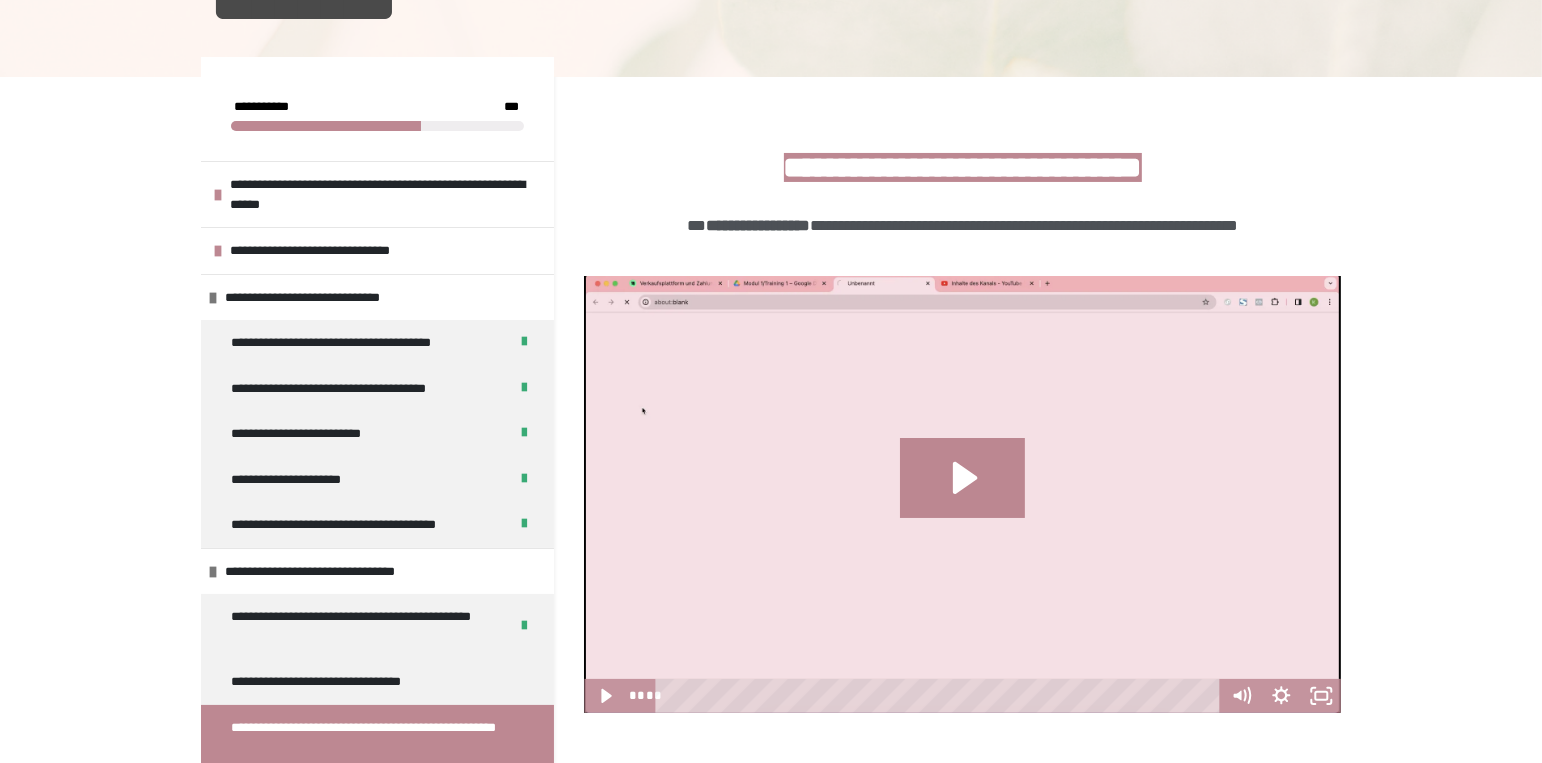 click at bounding box center [962, 495] 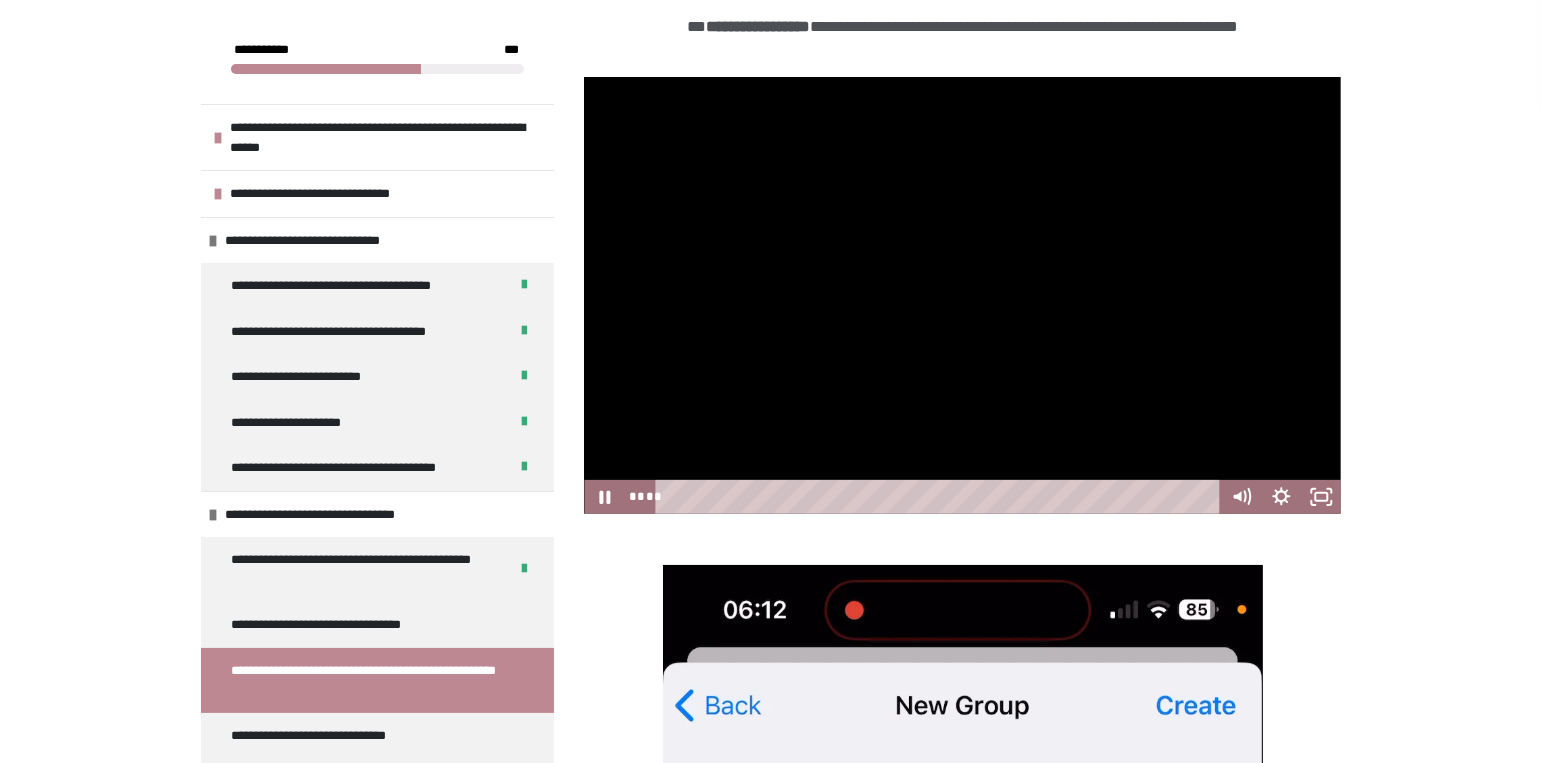 scroll, scrollTop: 403, scrollLeft: 0, axis: vertical 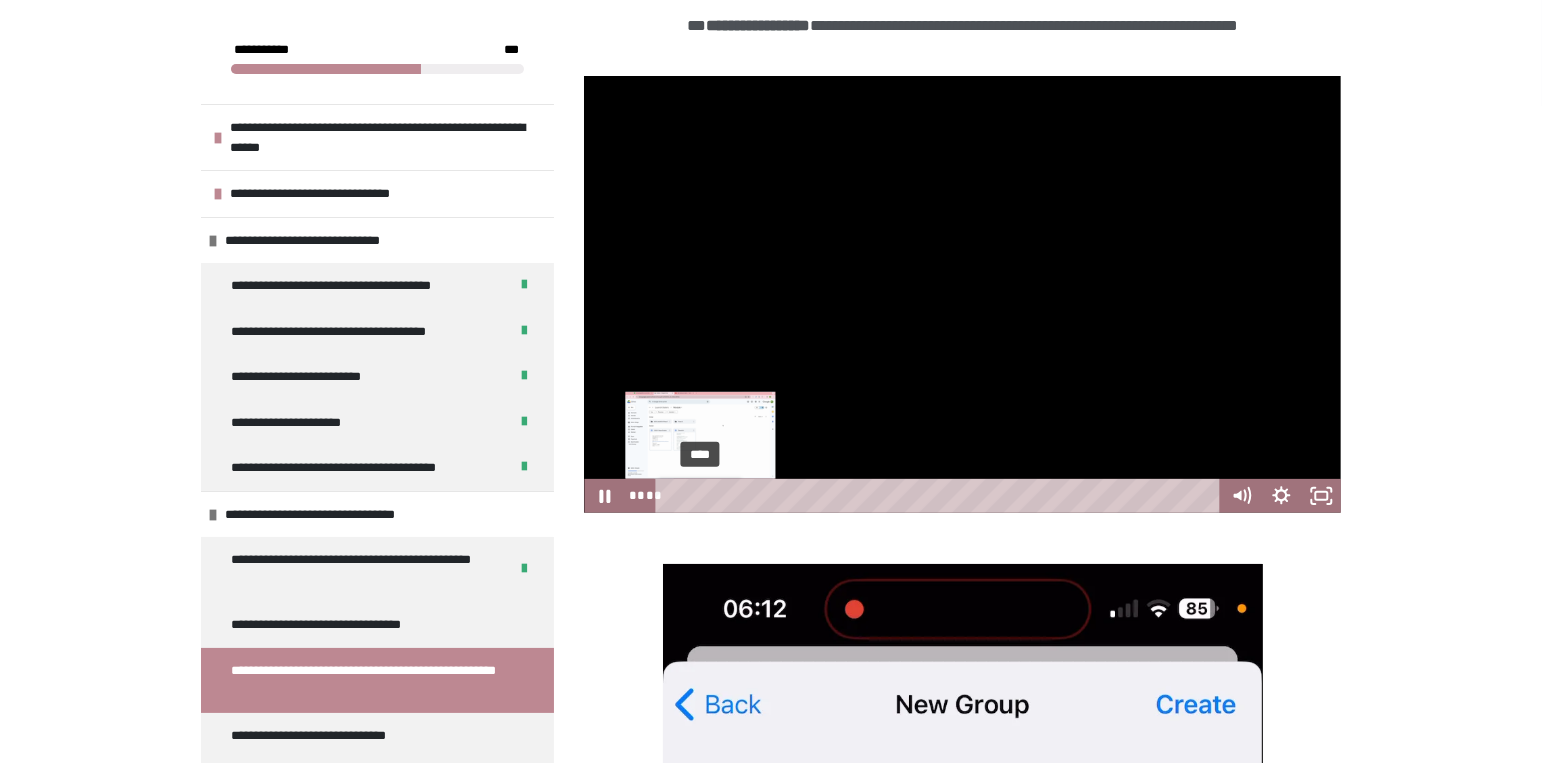 click on "****" at bounding box center [941, 496] 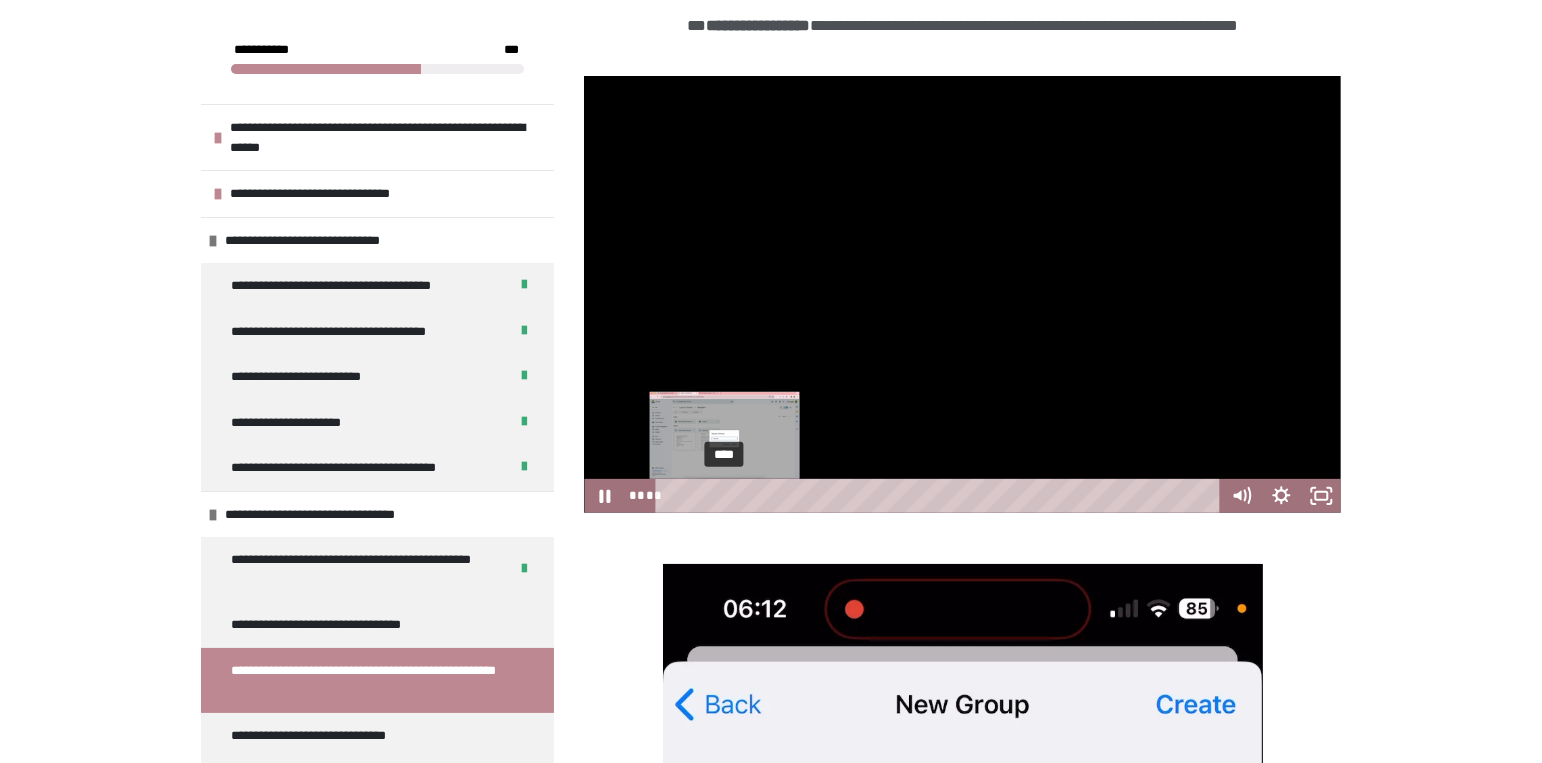 click on "****" at bounding box center [941, 496] 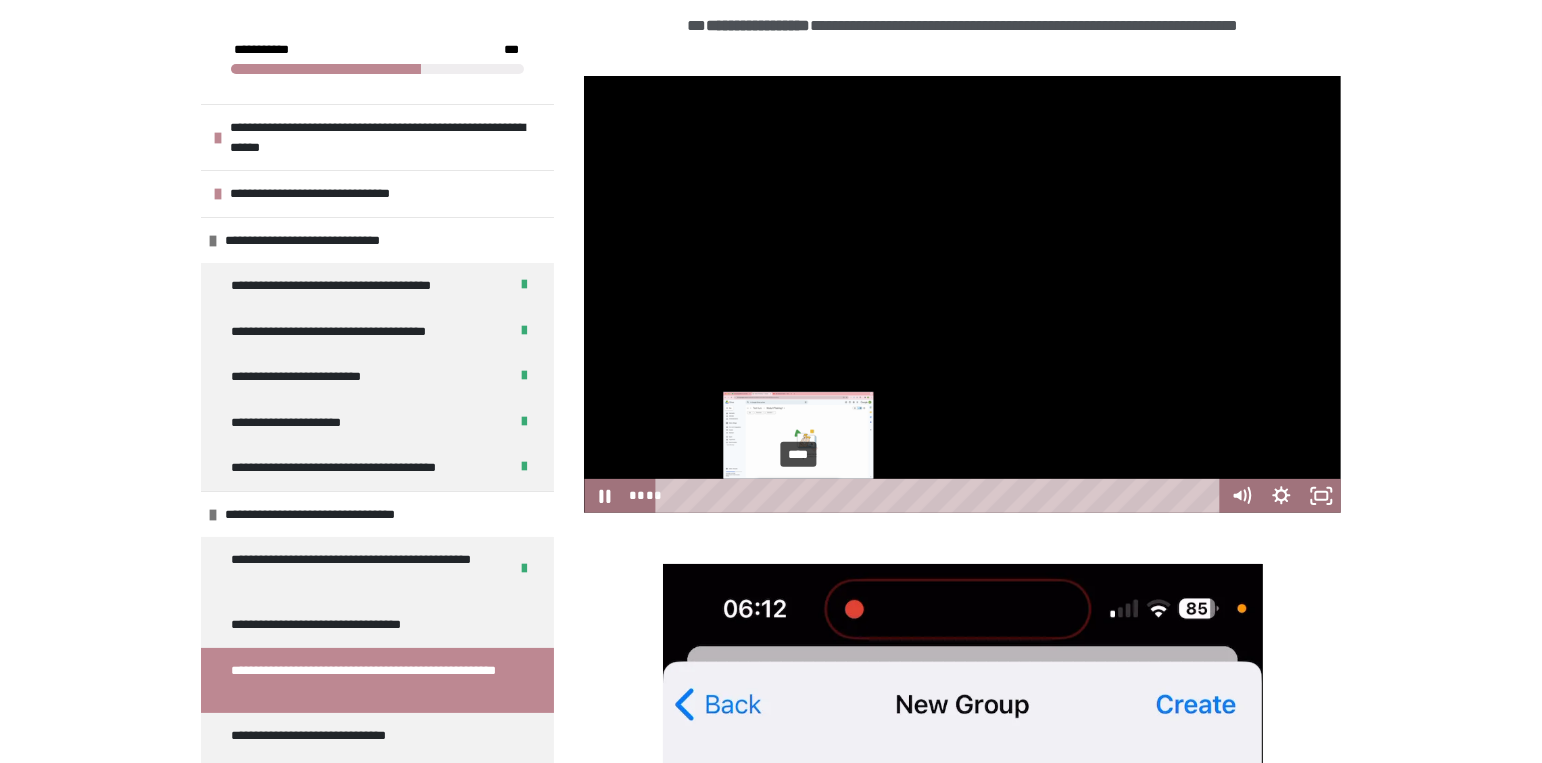 click on "****" at bounding box center (941, 496) 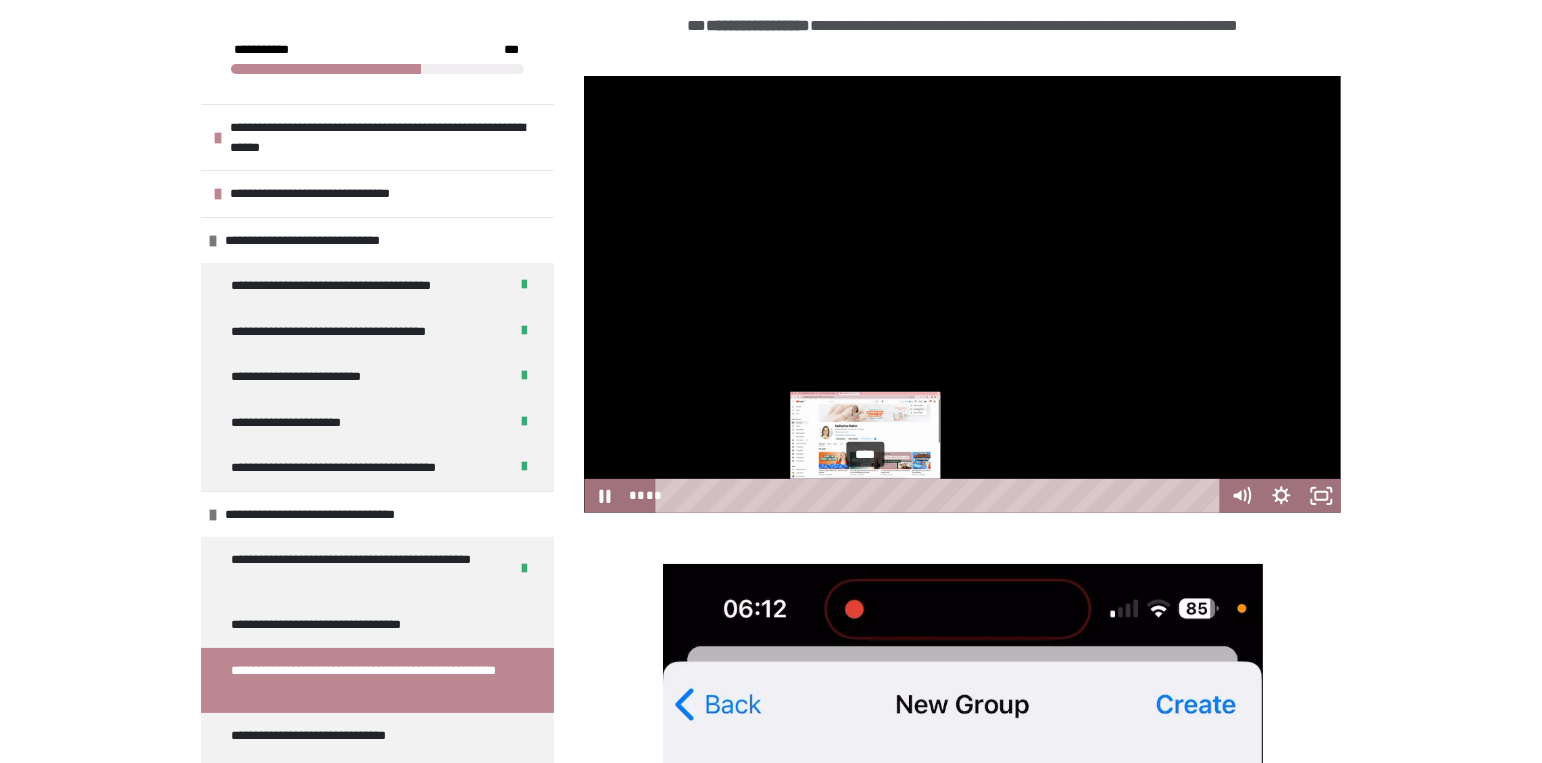 click on "****" at bounding box center [941, 496] 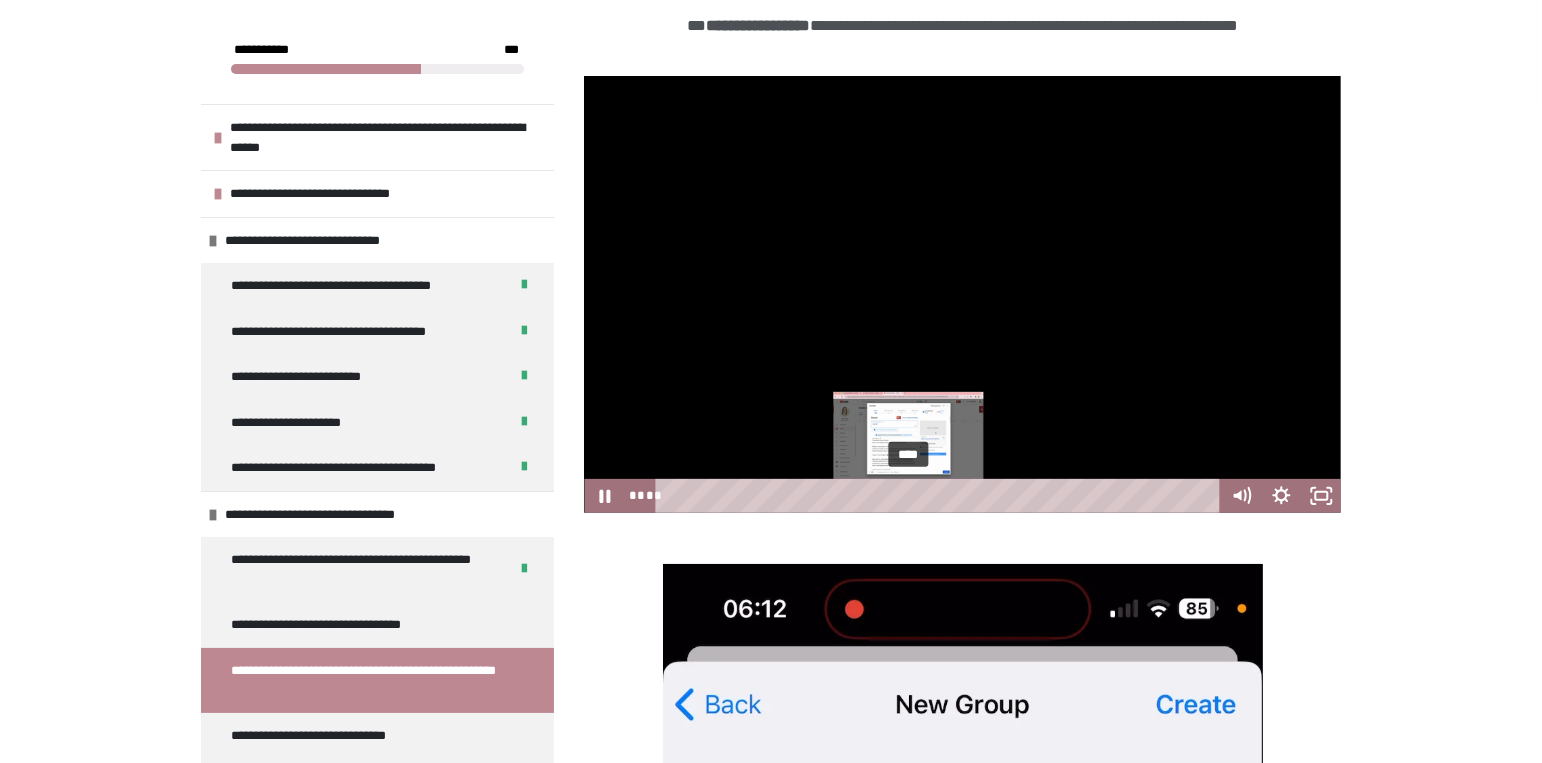 click on "****" at bounding box center (941, 496) 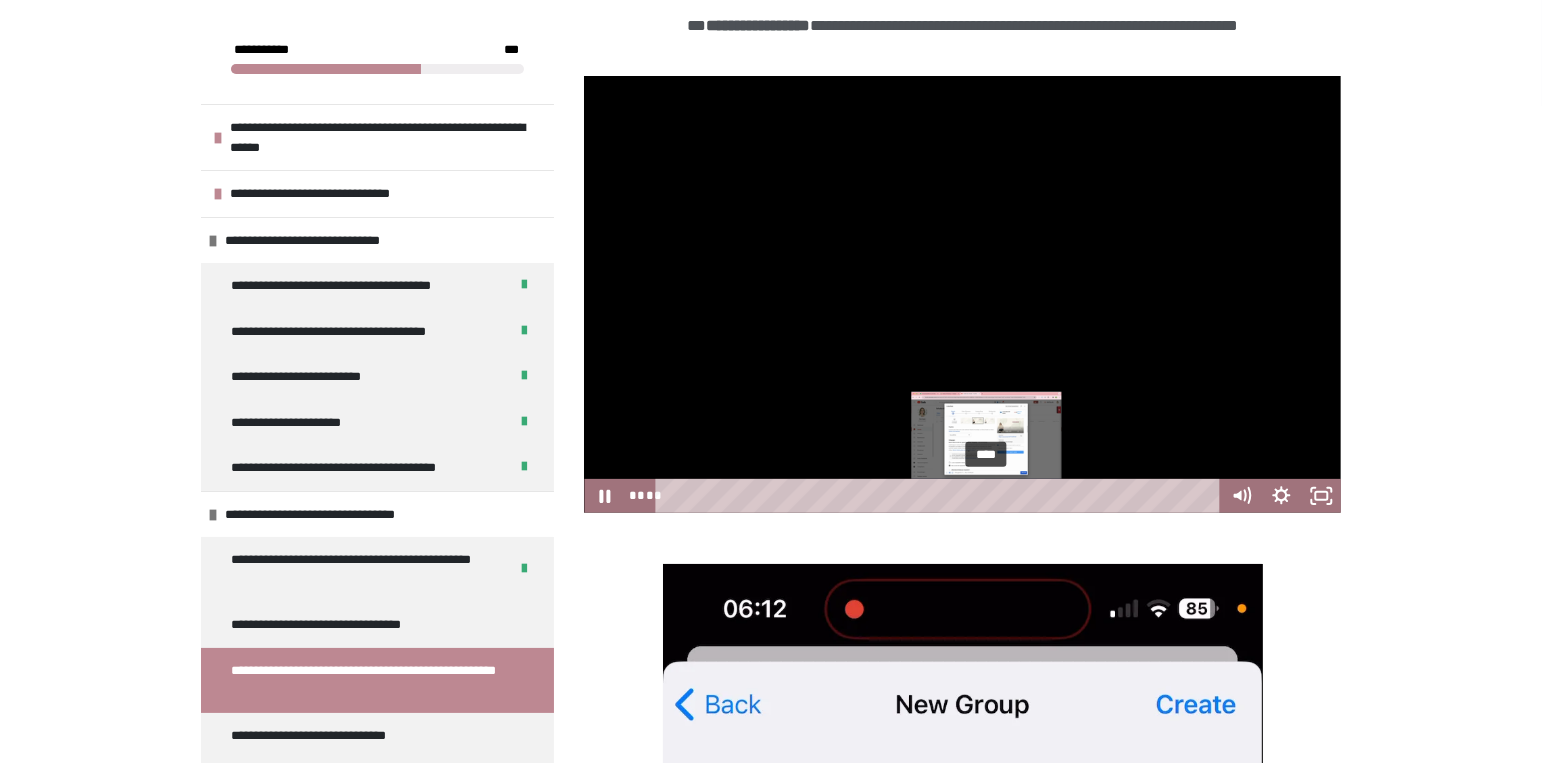 click on "****" at bounding box center (941, 496) 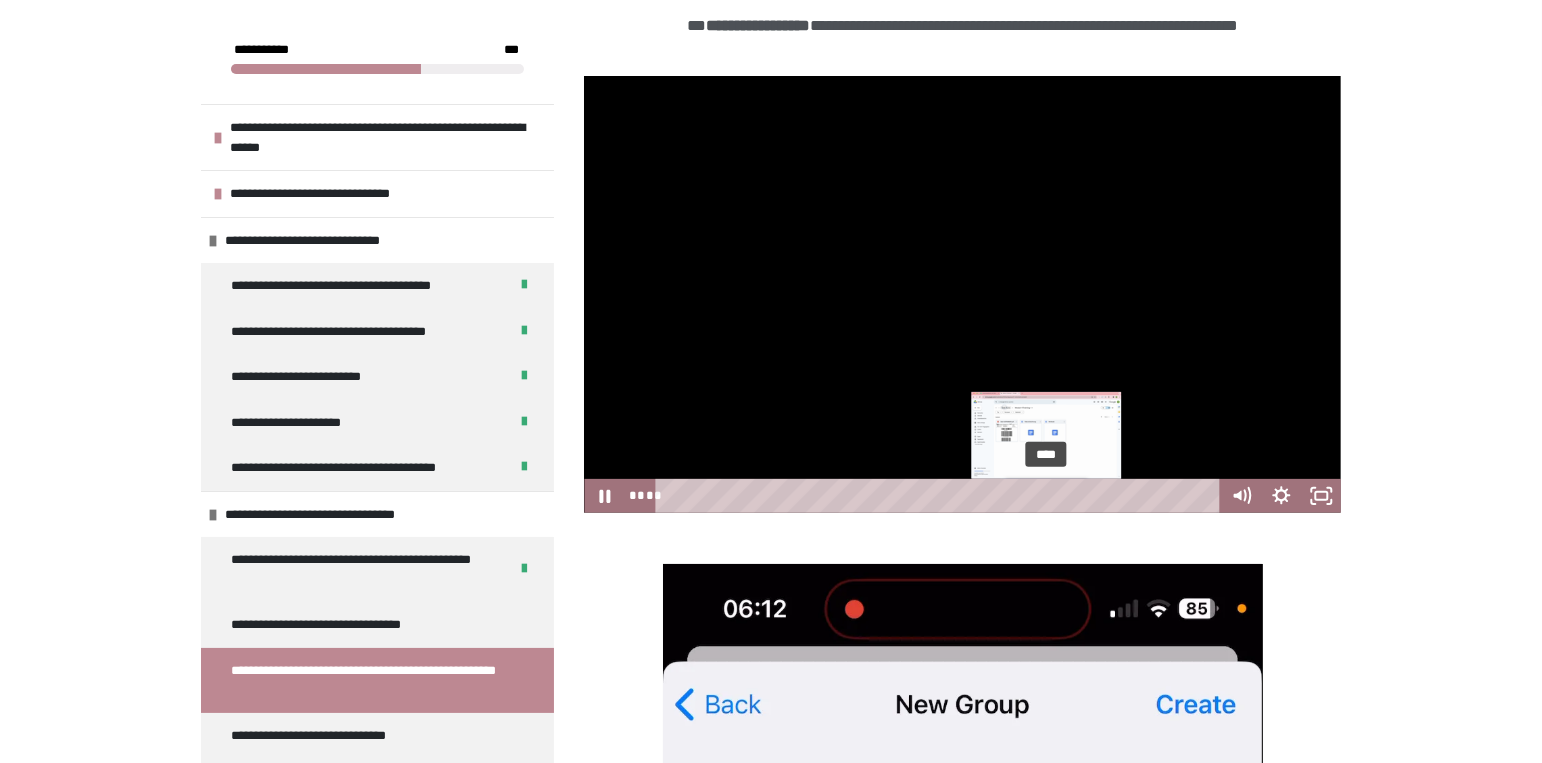 click on "****" at bounding box center (941, 496) 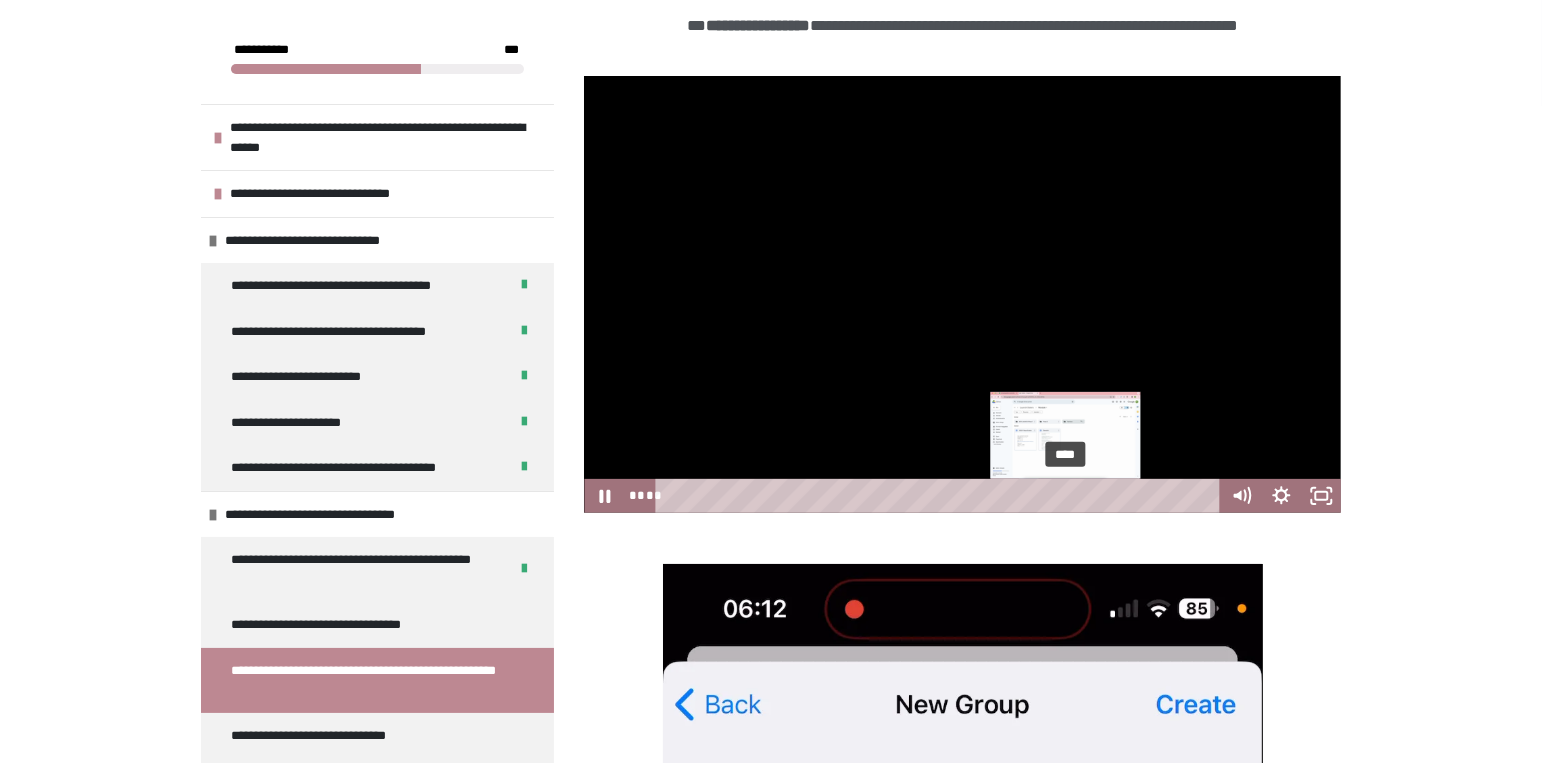 click at bounding box center [1070, 496] 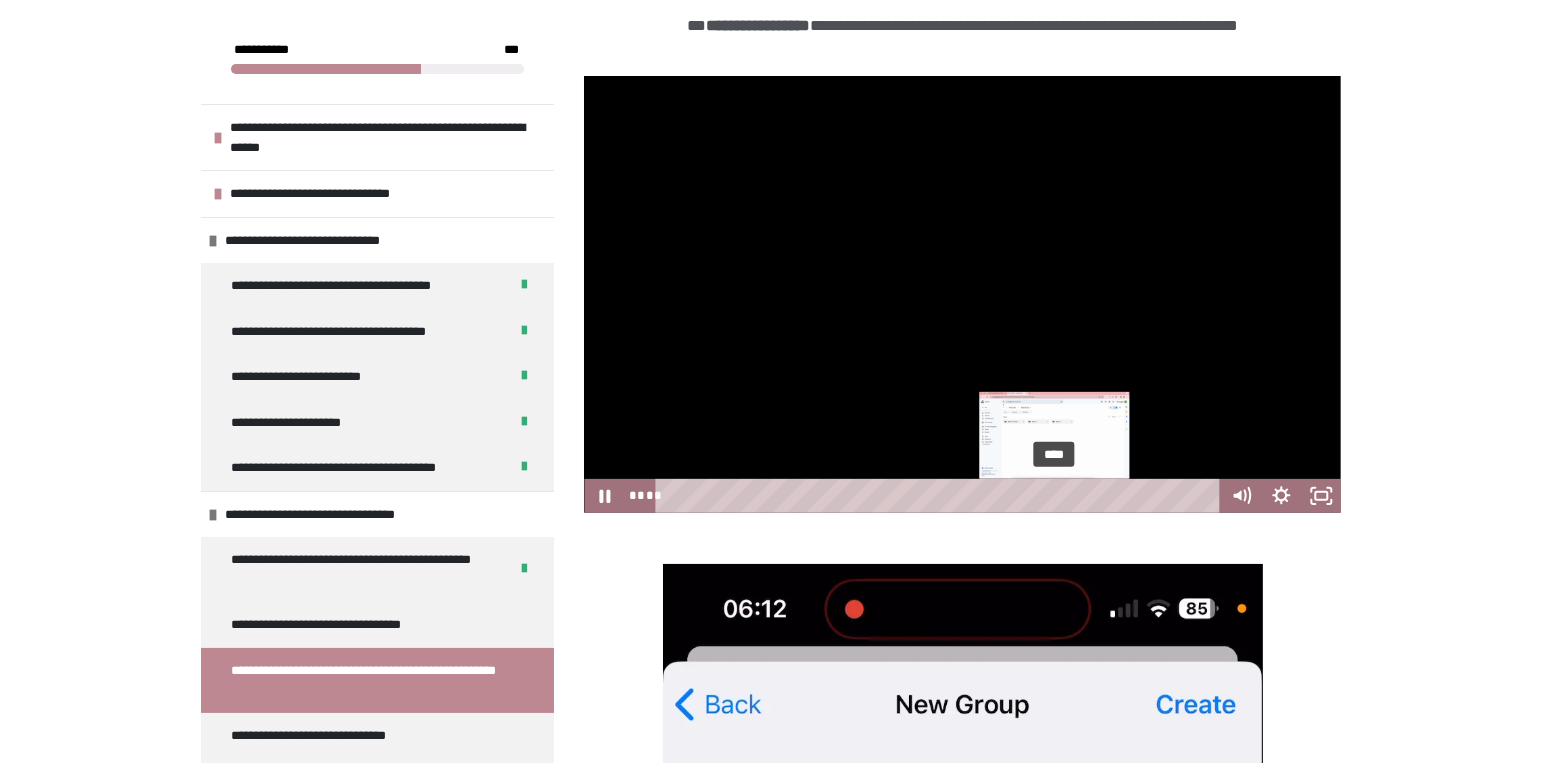 click on "****" at bounding box center [941, 496] 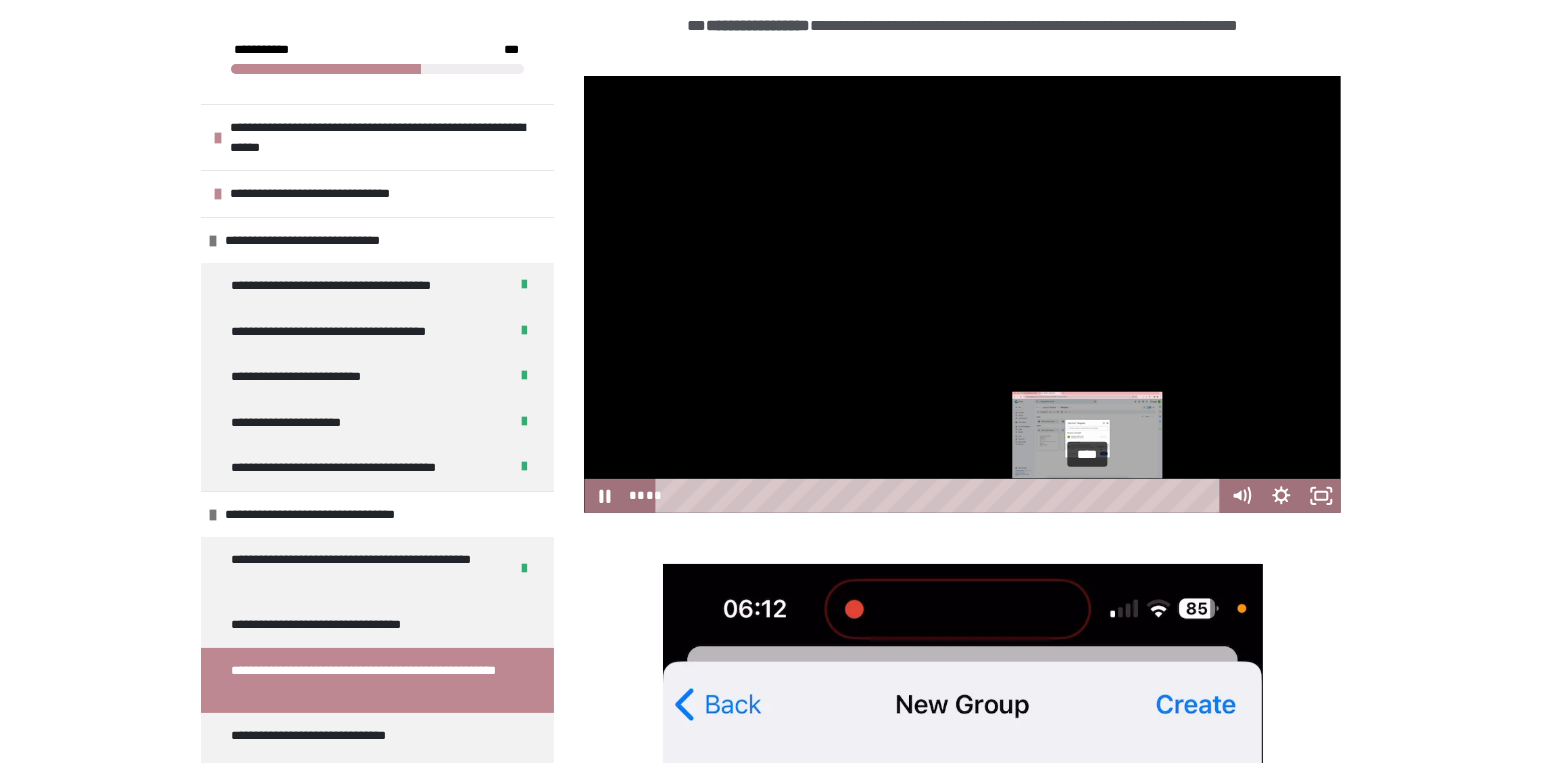 click on "****" at bounding box center [941, 496] 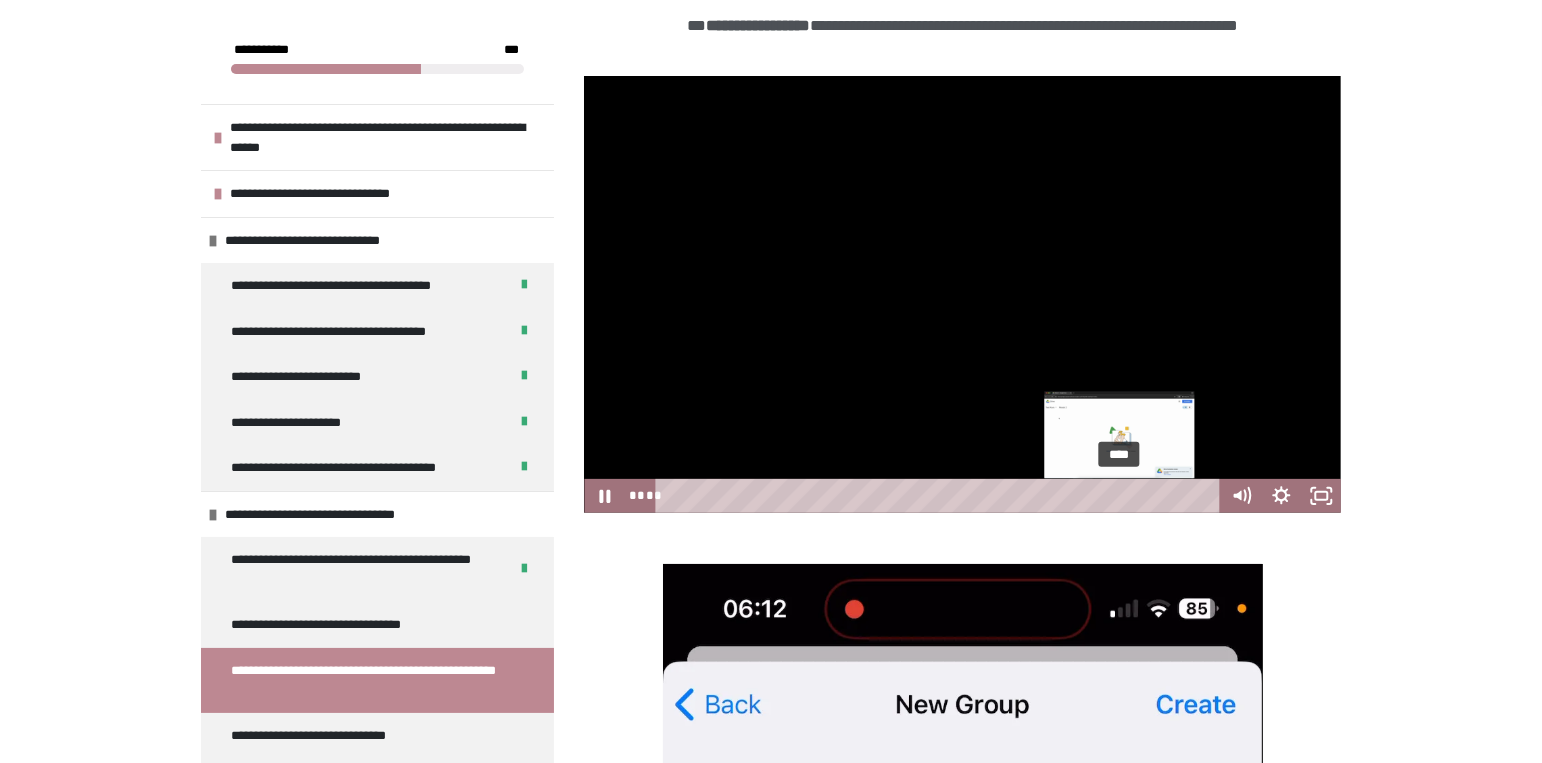 click on "****" at bounding box center (941, 496) 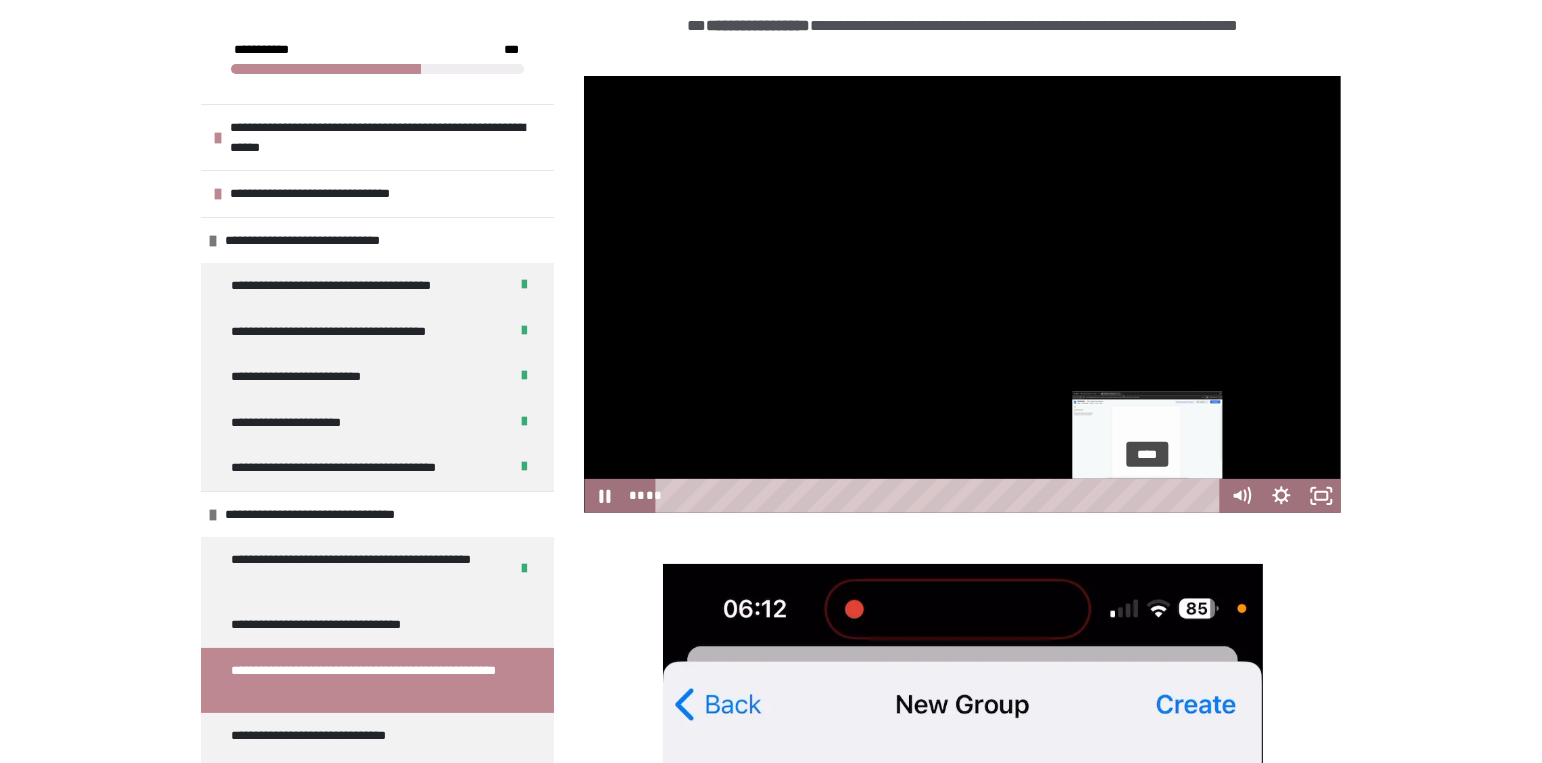 click on "****" at bounding box center (941, 496) 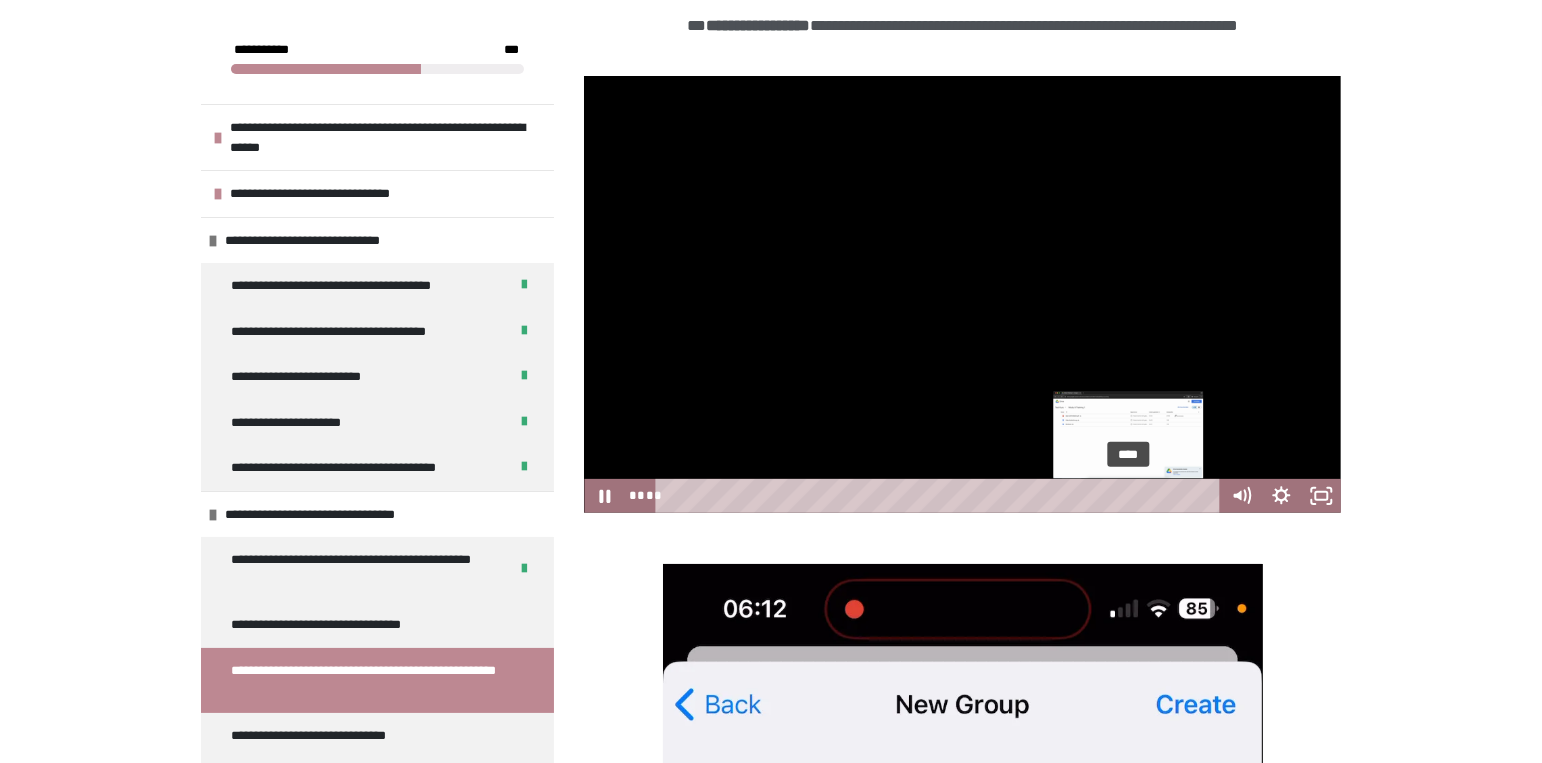 click on "****" at bounding box center (941, 496) 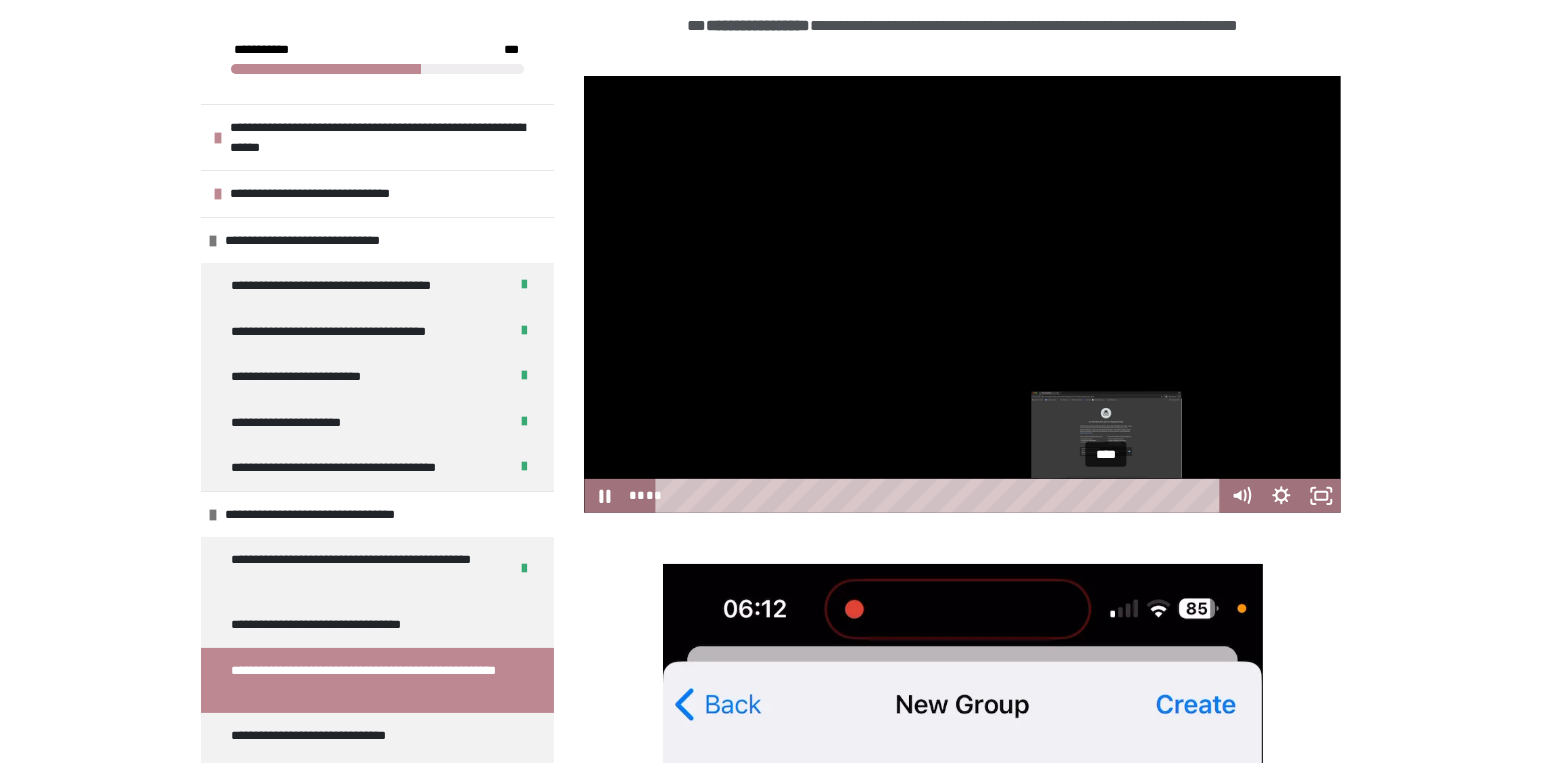 click on "****" at bounding box center (941, 496) 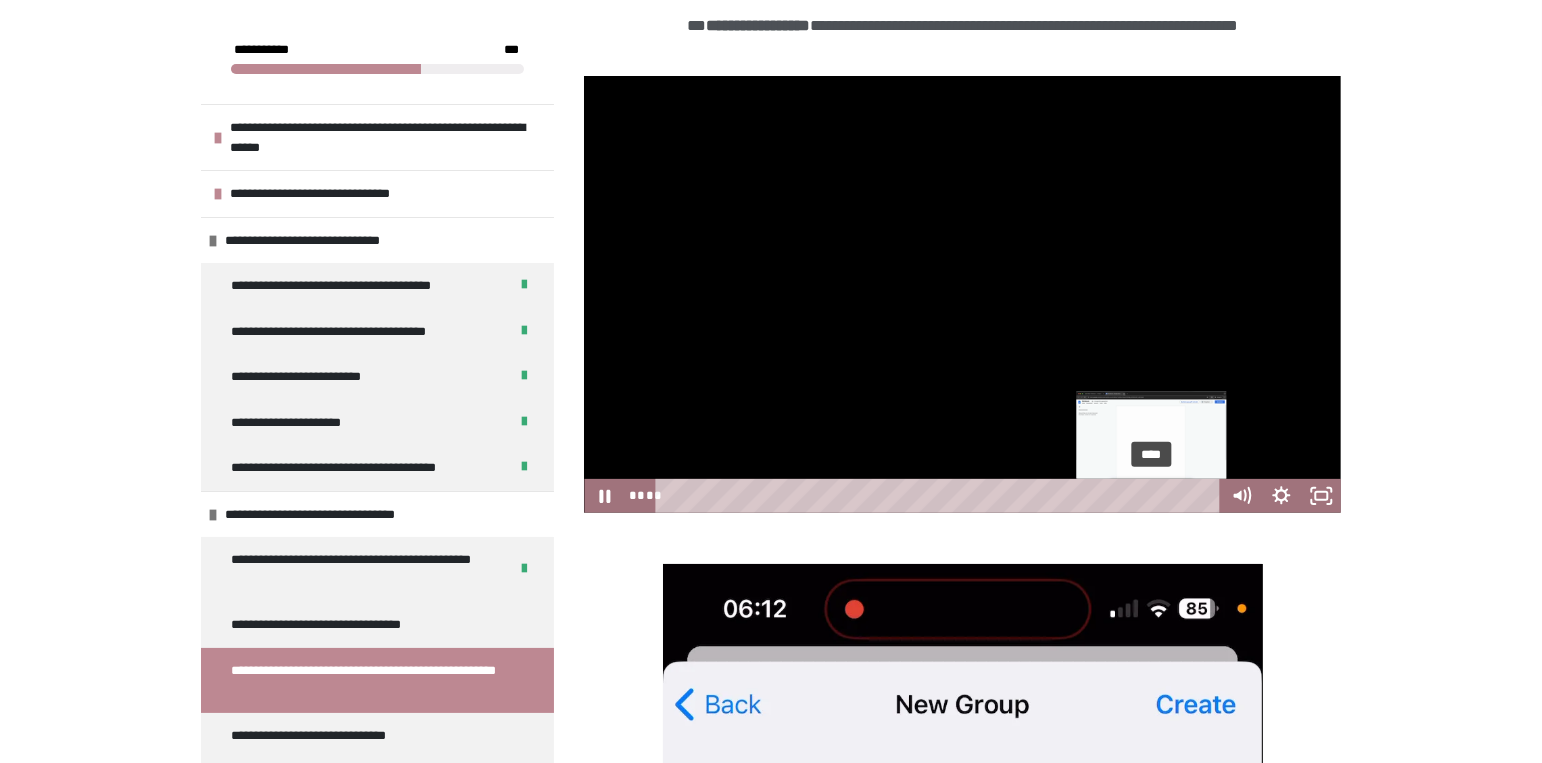 click on "****" at bounding box center [941, 496] 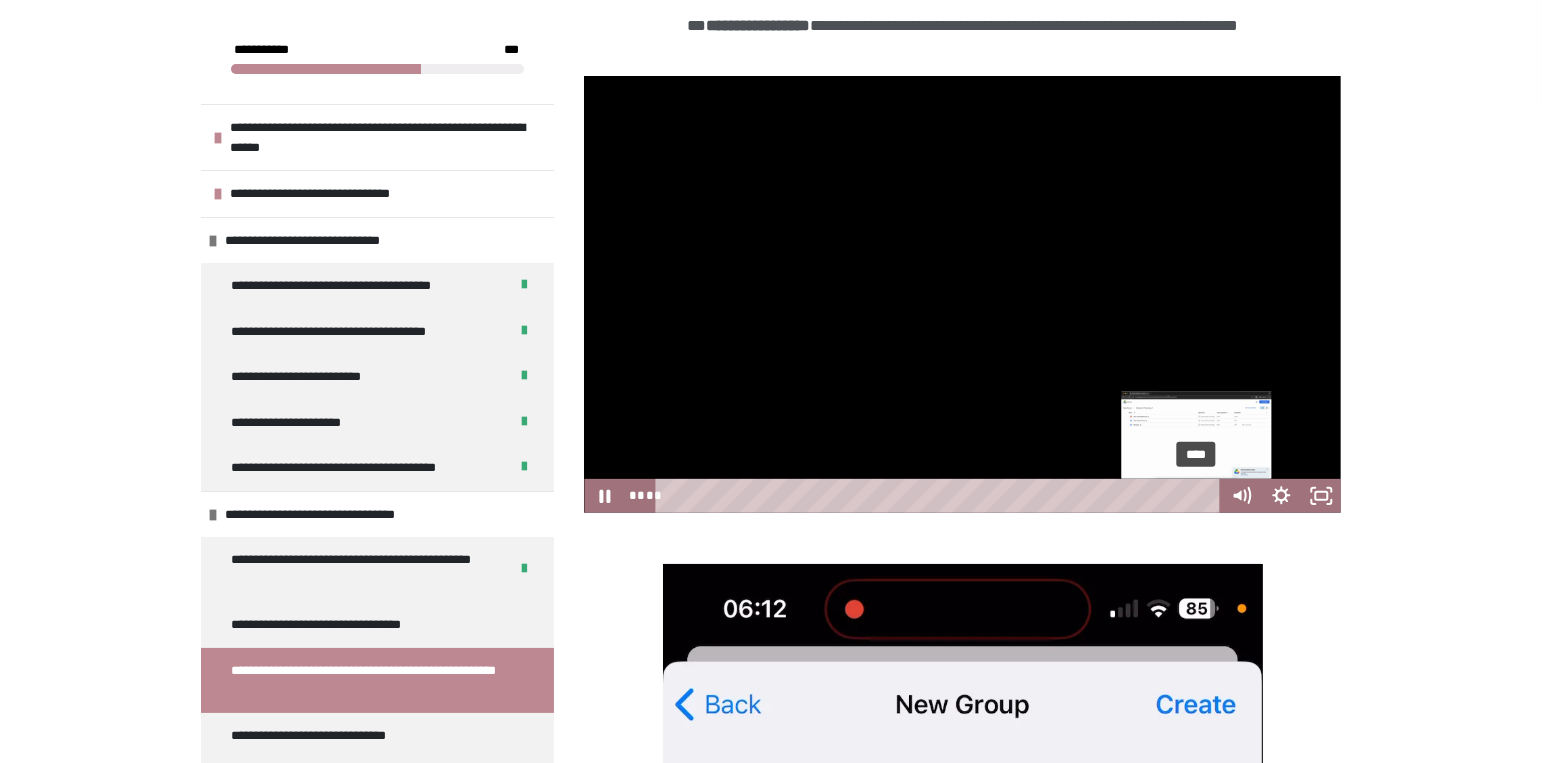 click at bounding box center [1196, 496] 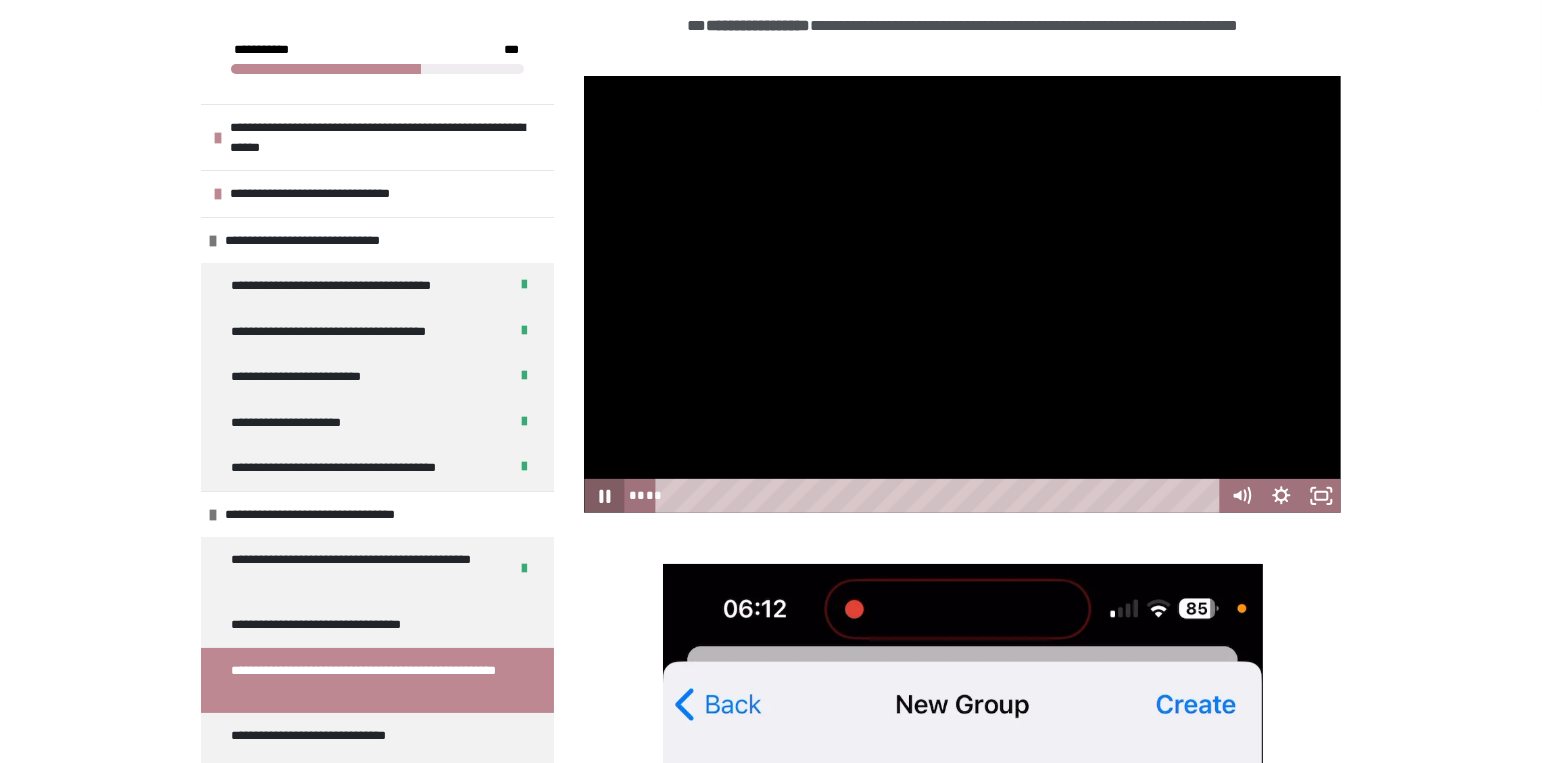 click 